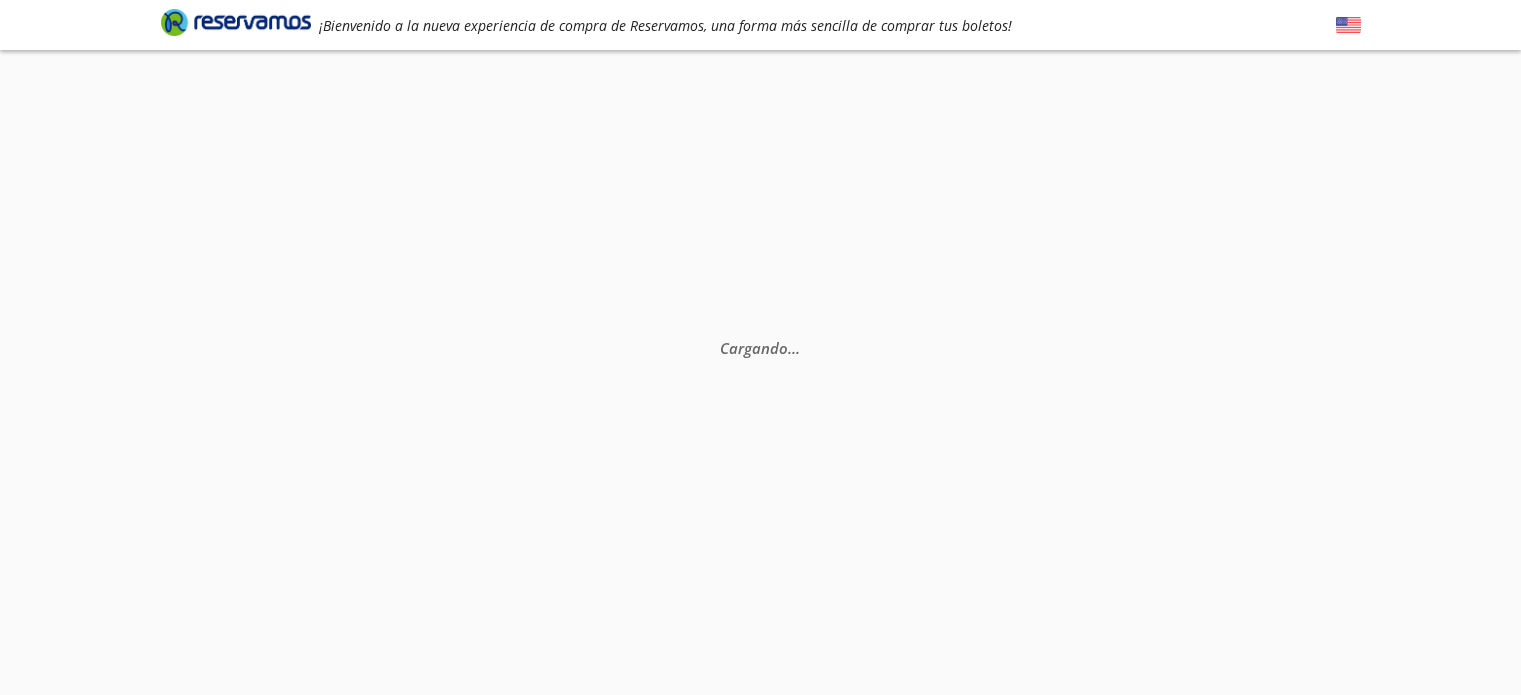 scroll, scrollTop: 0, scrollLeft: 0, axis: both 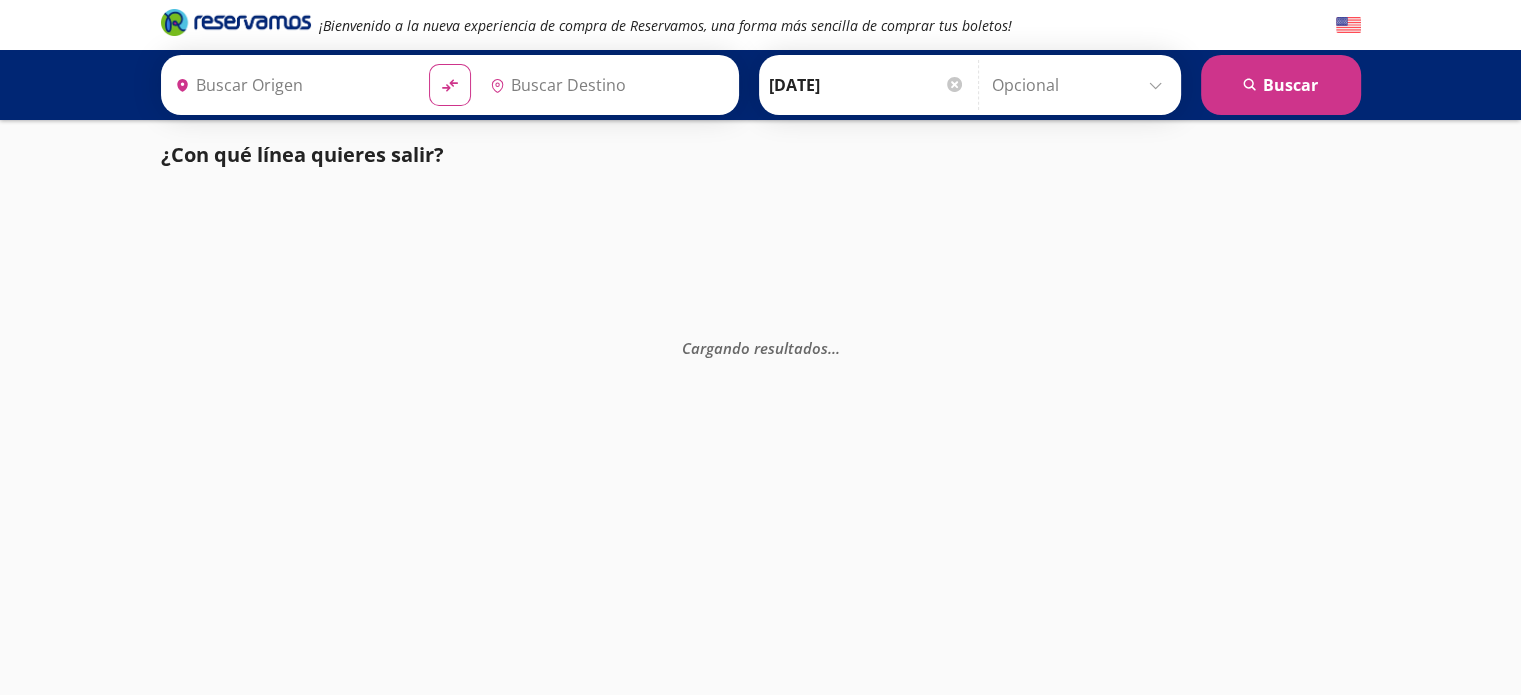 type on "[GEOGRAPHIC_DATA], [GEOGRAPHIC_DATA]" 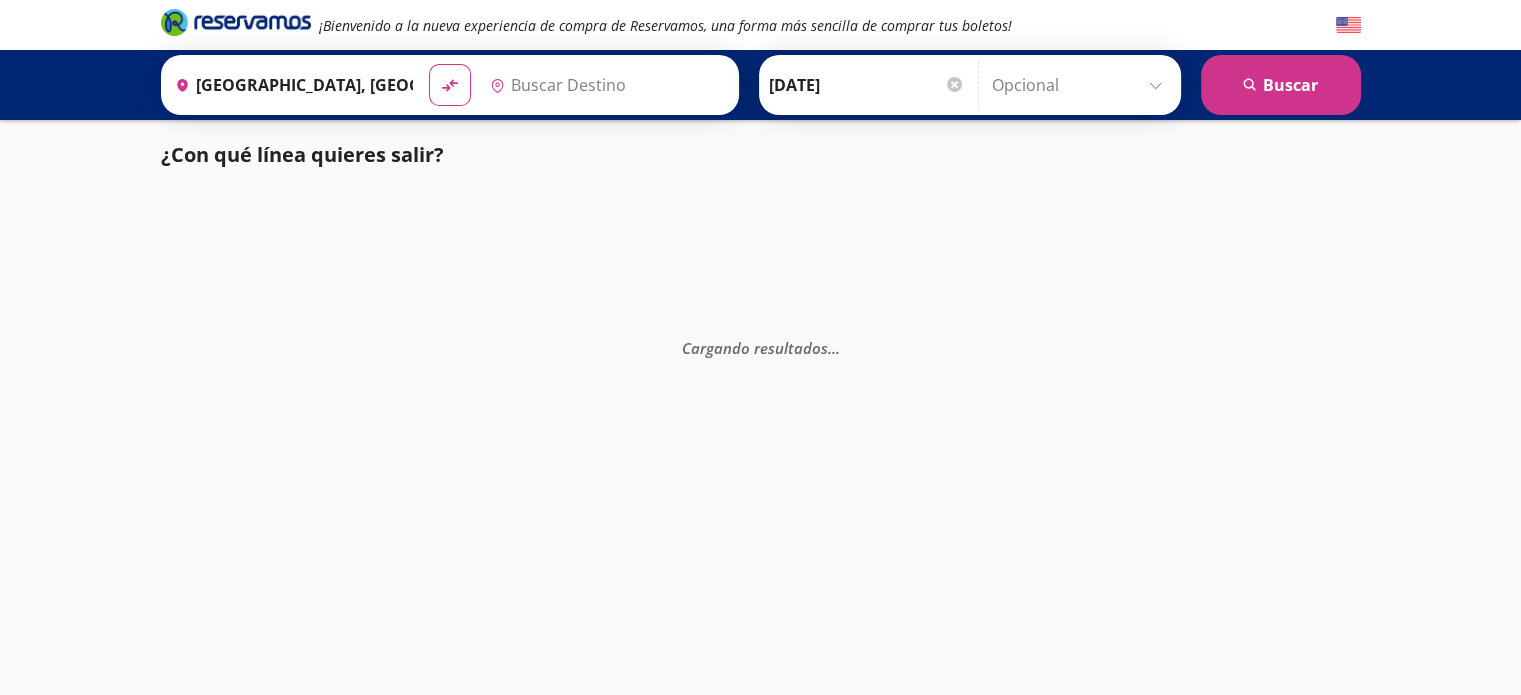 type on "[GEOGRAPHIC_DATA], [GEOGRAPHIC_DATA]" 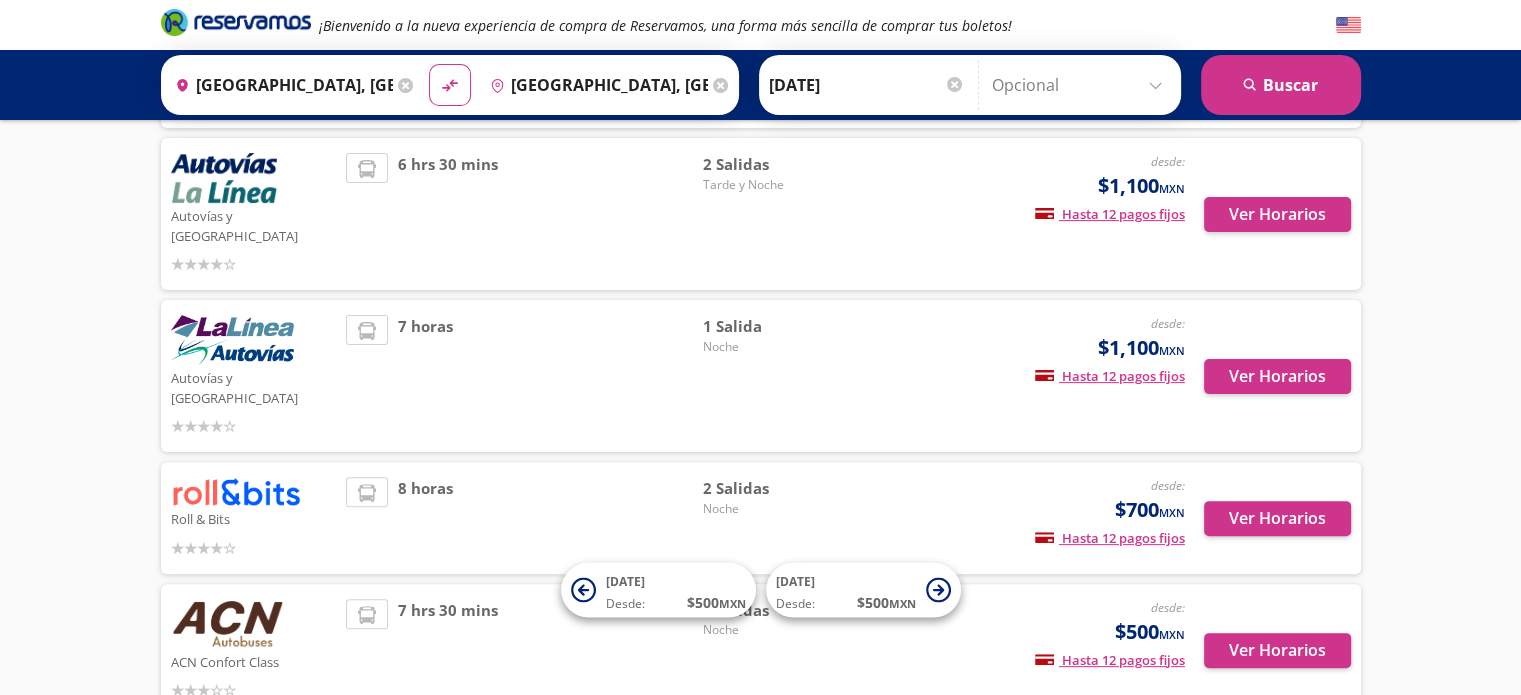 scroll, scrollTop: 524, scrollLeft: 0, axis: vertical 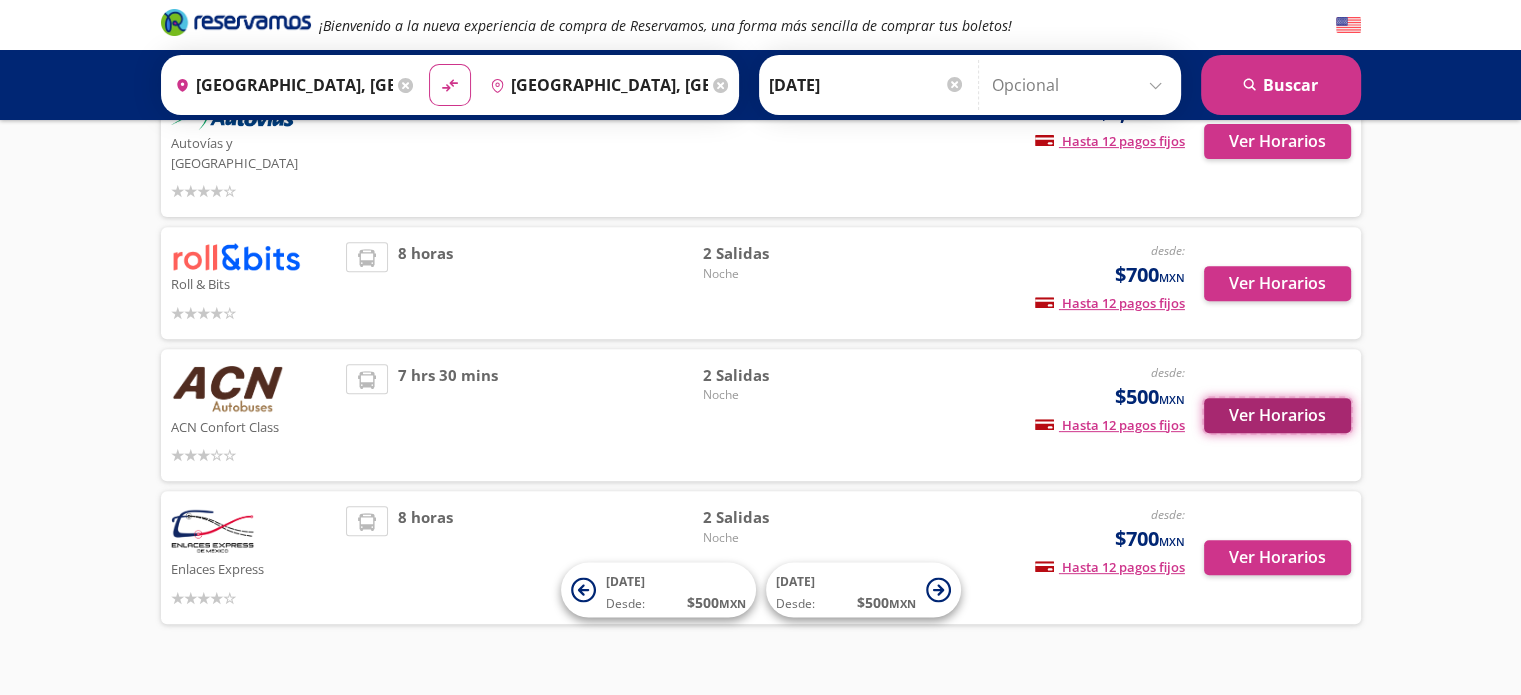 click on "Ver Horarios" at bounding box center [1277, 415] 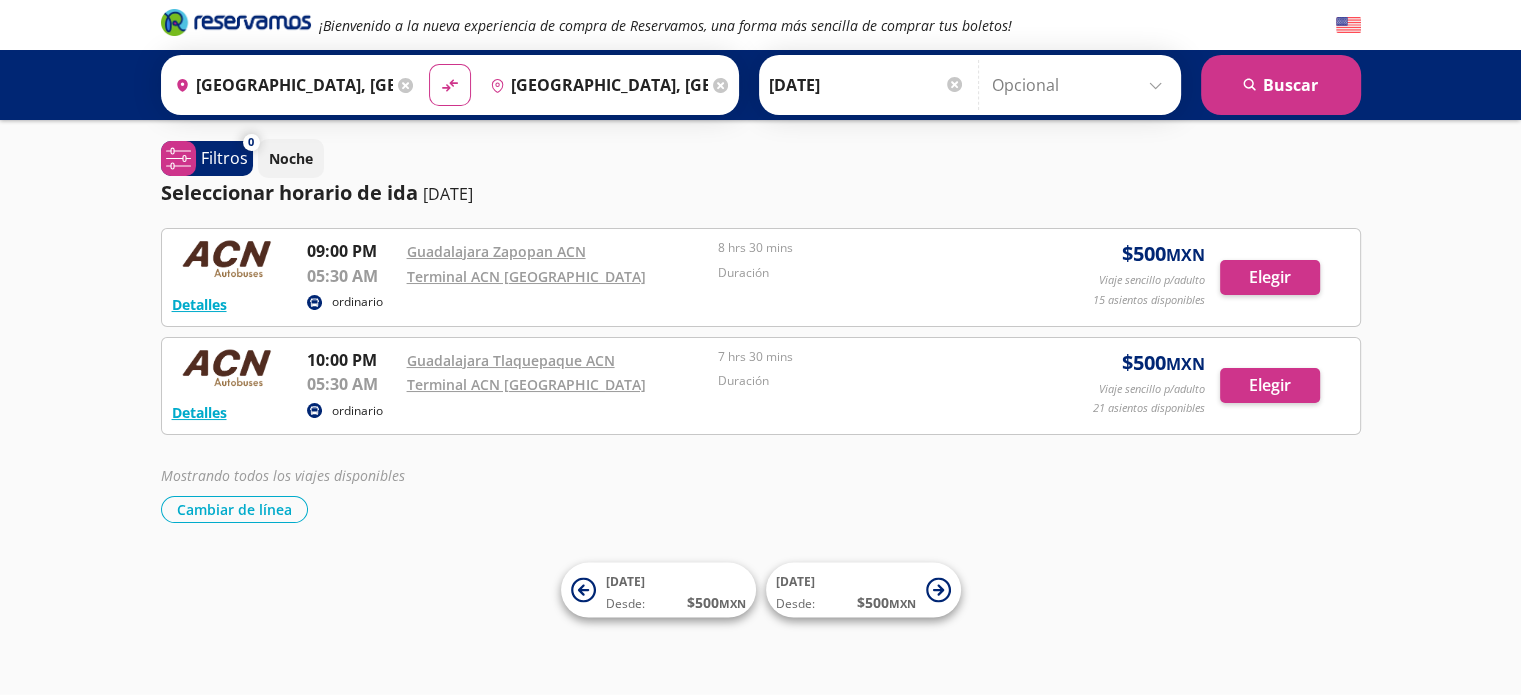 scroll, scrollTop: 0, scrollLeft: 0, axis: both 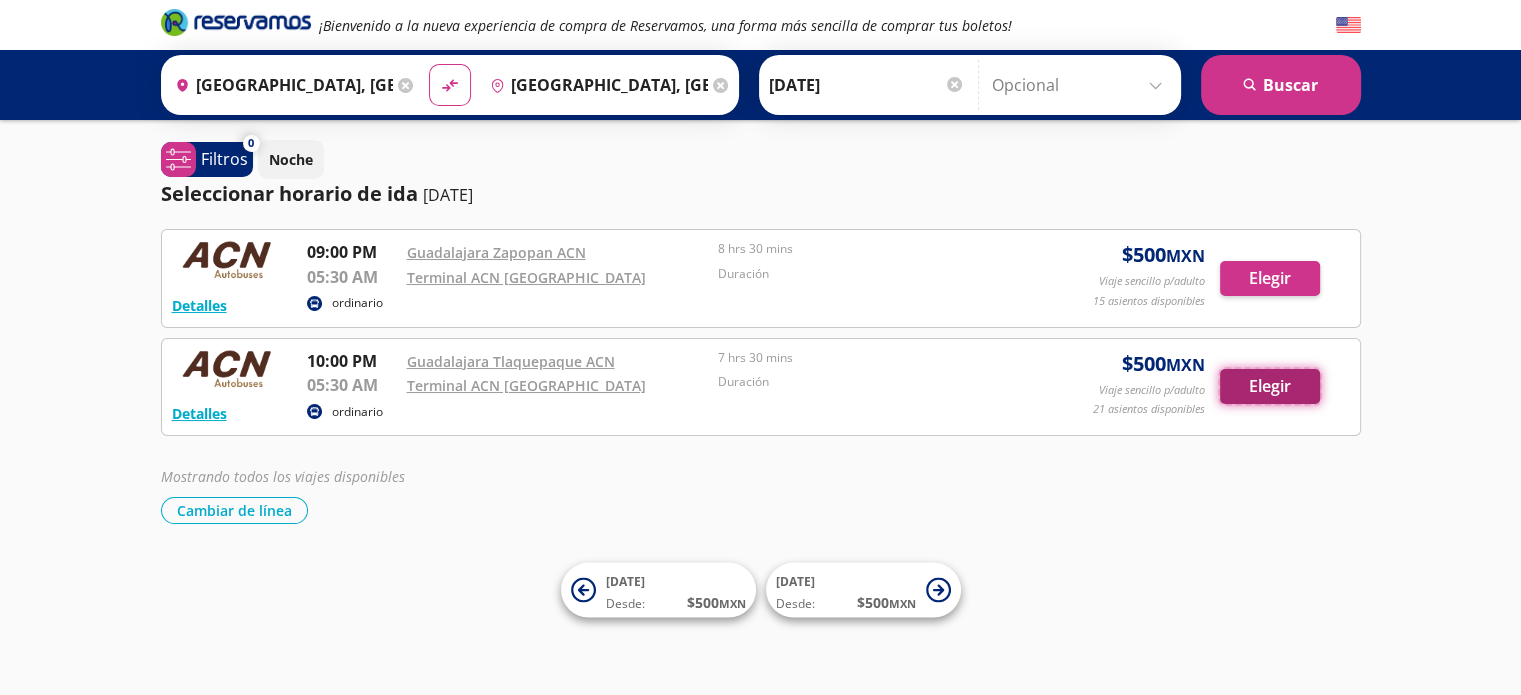 click on "Elegir" at bounding box center (1270, 386) 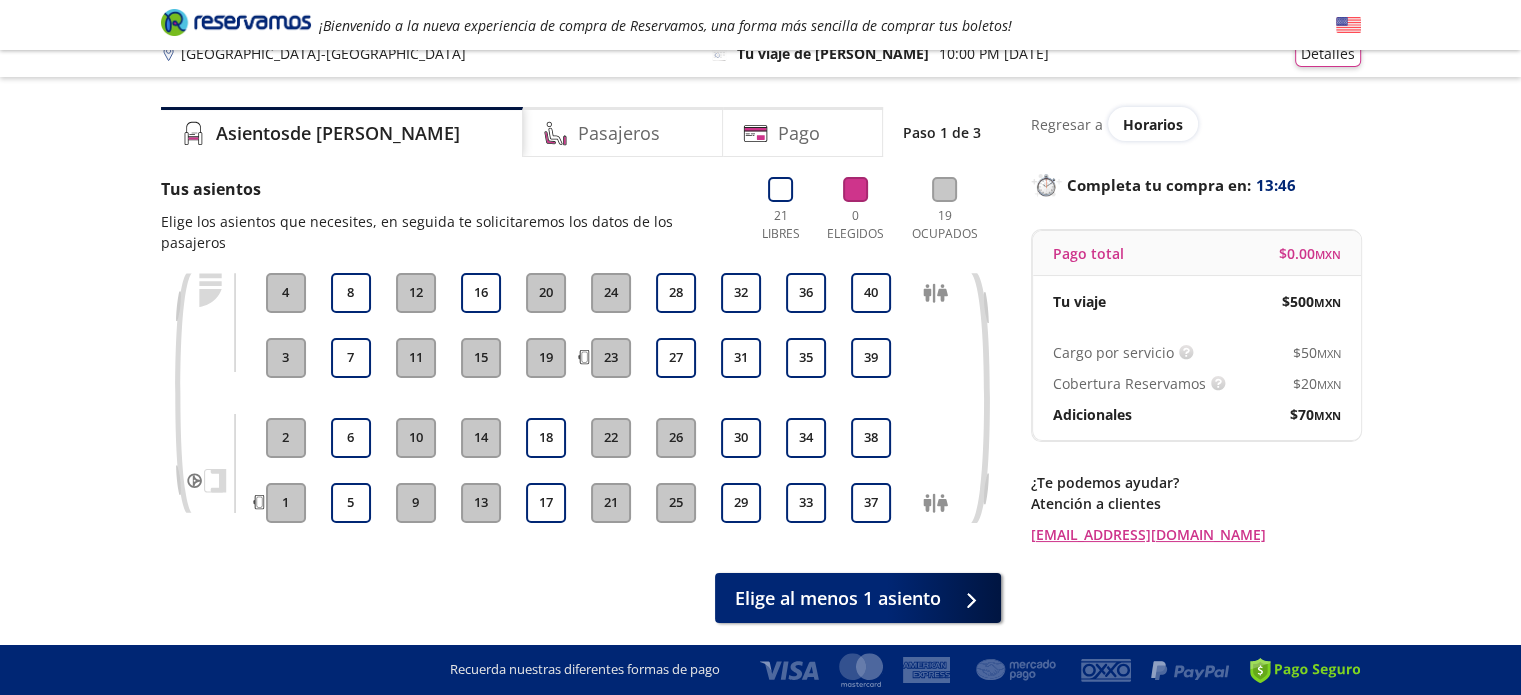 scroll, scrollTop: 0, scrollLeft: 0, axis: both 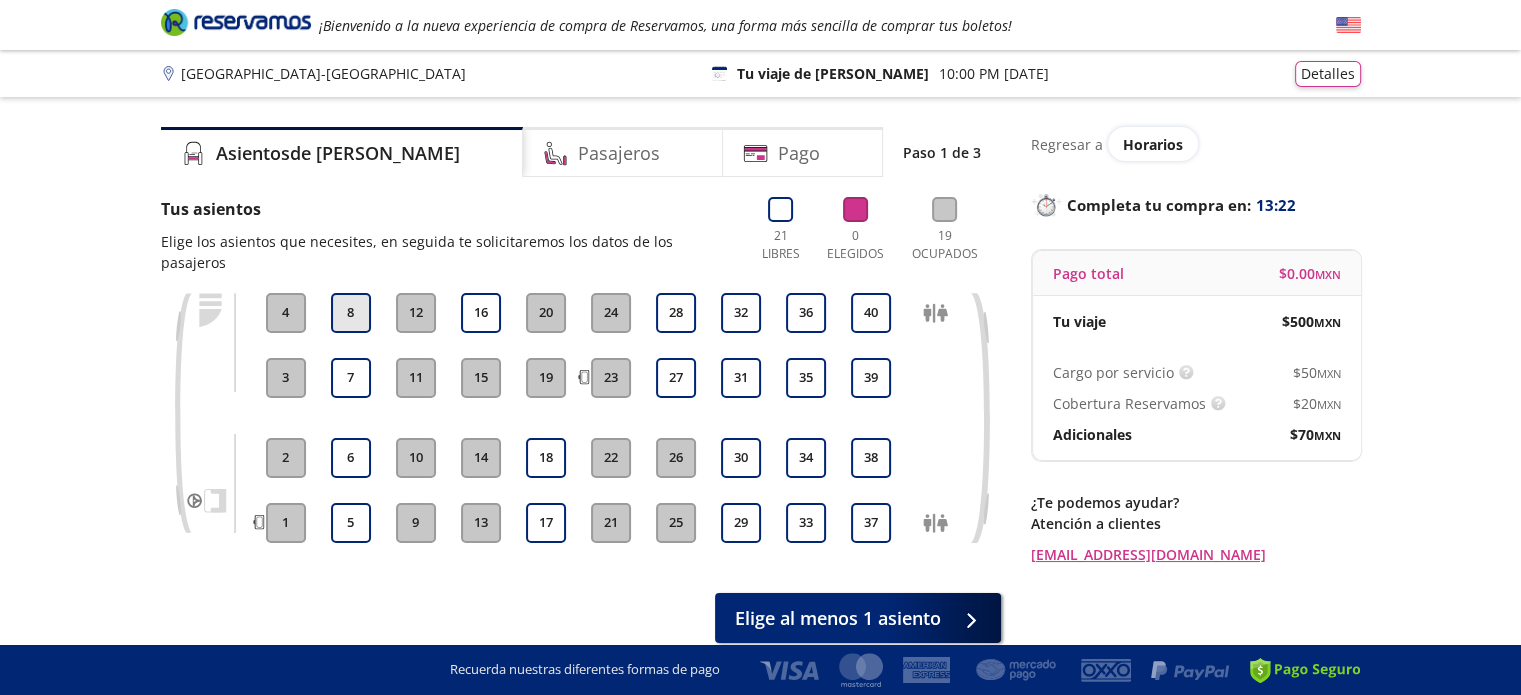 click on "8" at bounding box center [351, 313] 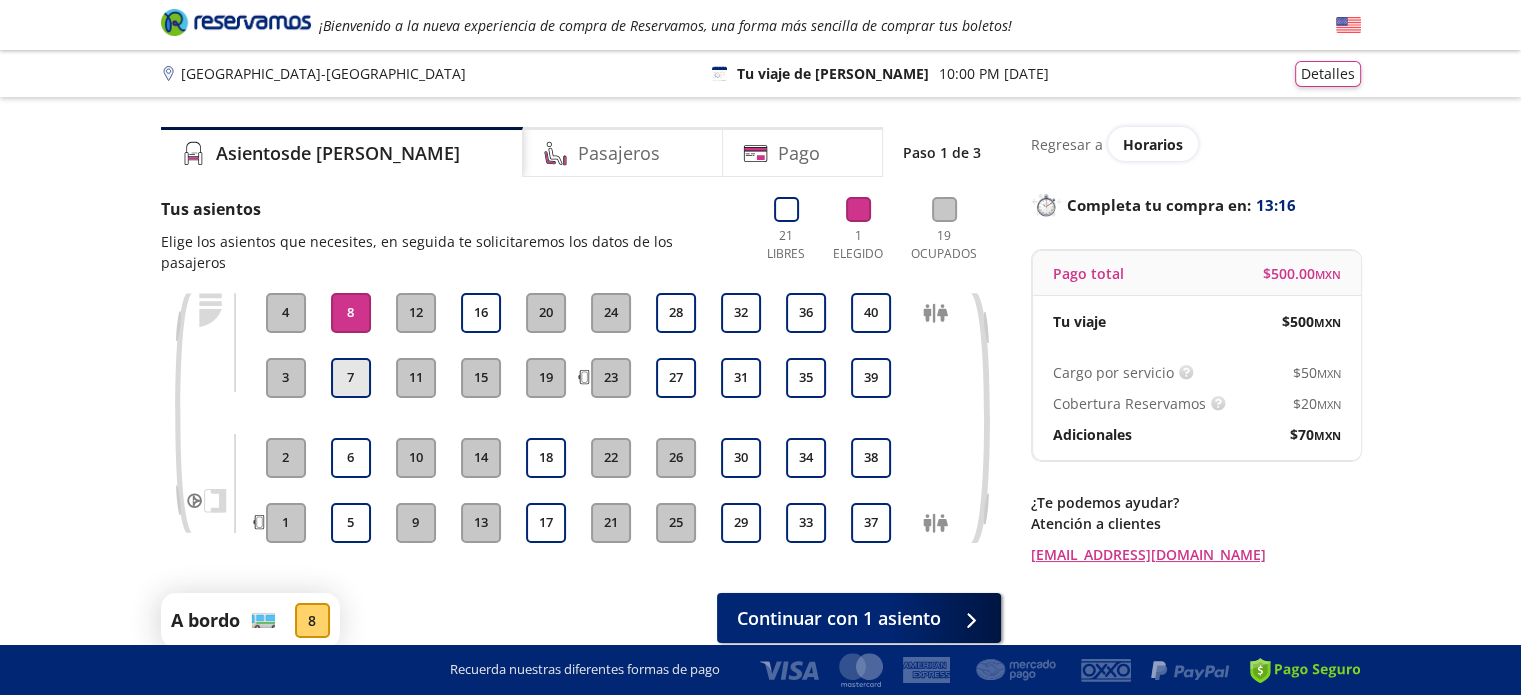 click on "7" at bounding box center (351, 378) 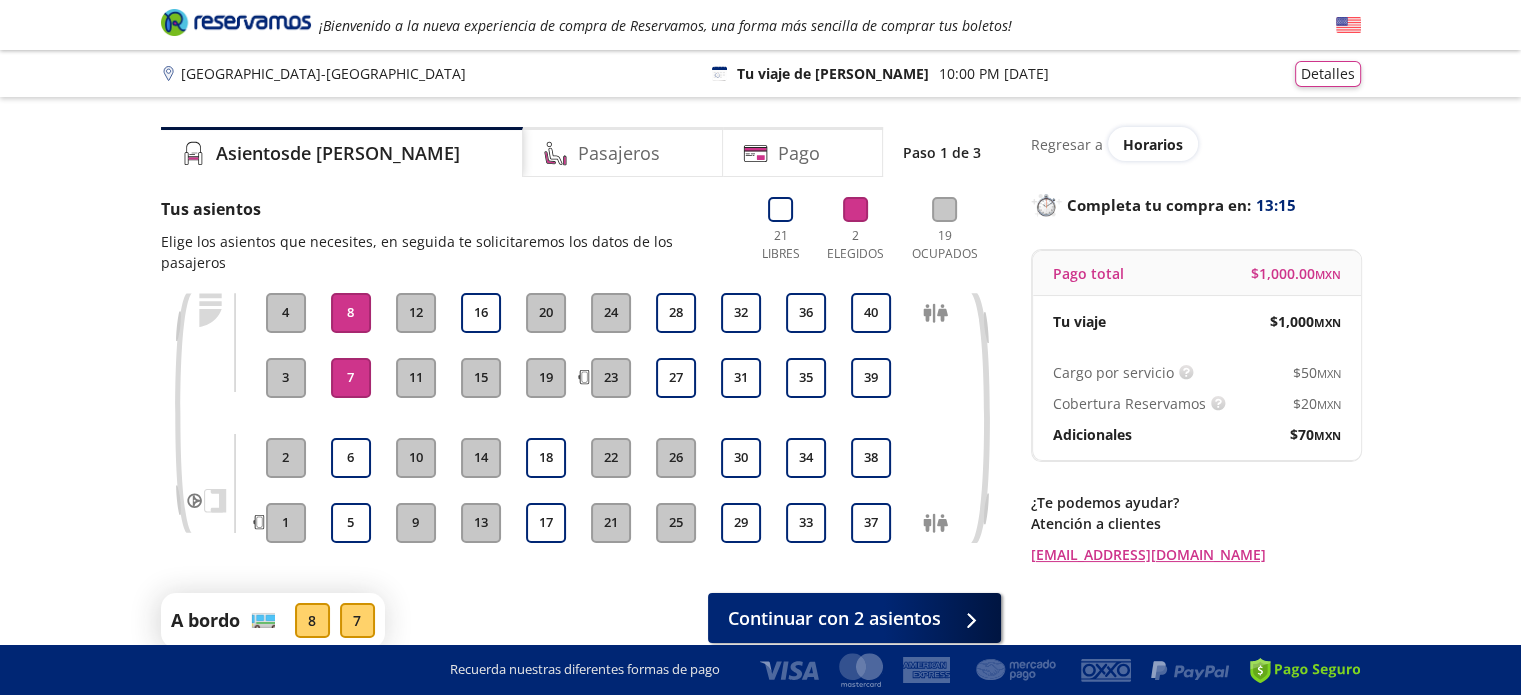 click on "8" at bounding box center [351, 313] 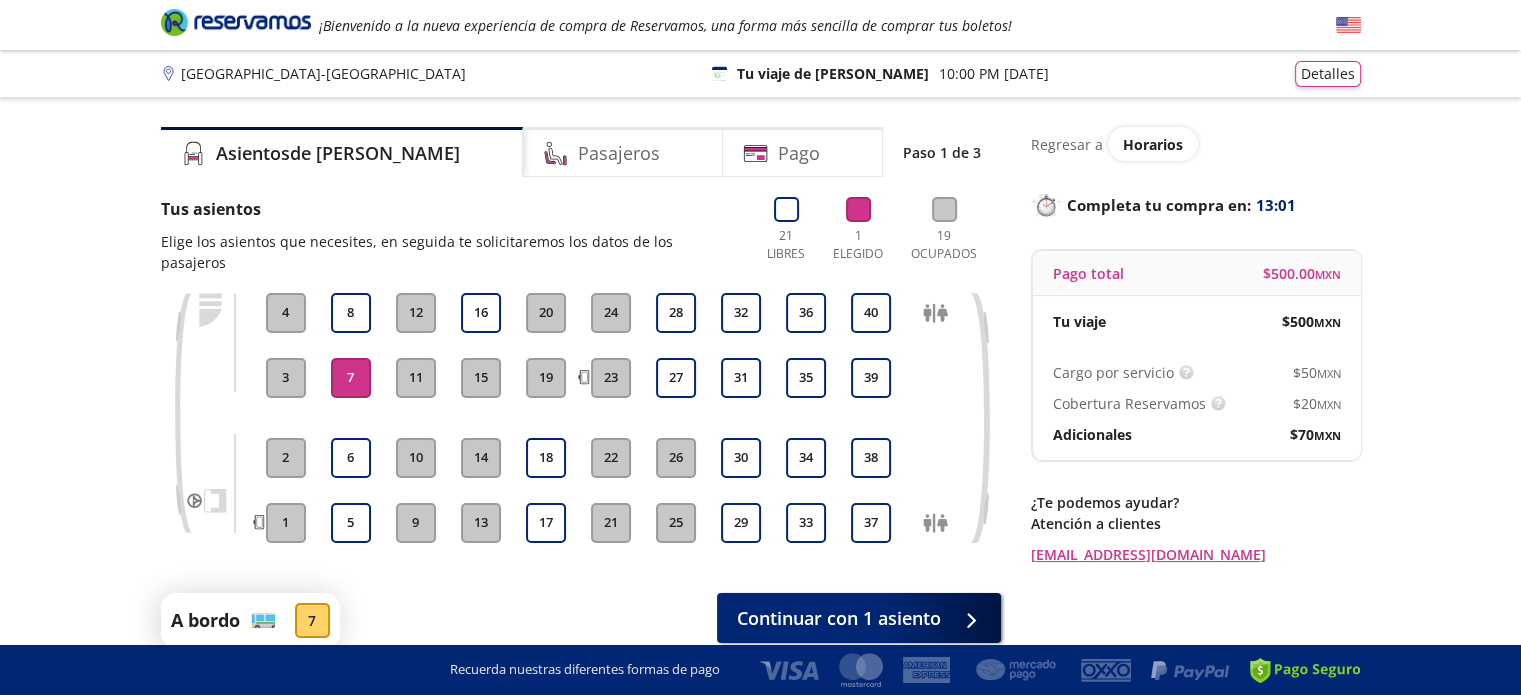 type 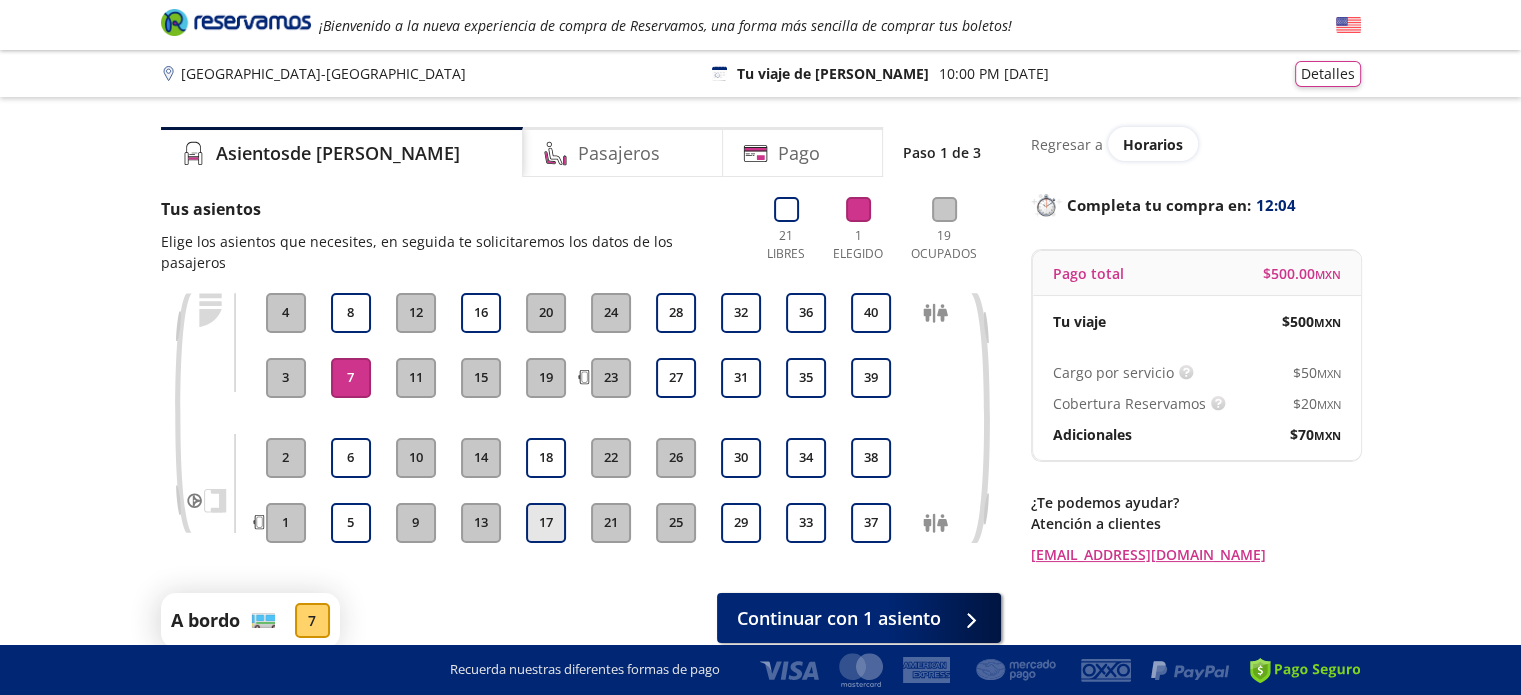 click on "17" at bounding box center (546, 523) 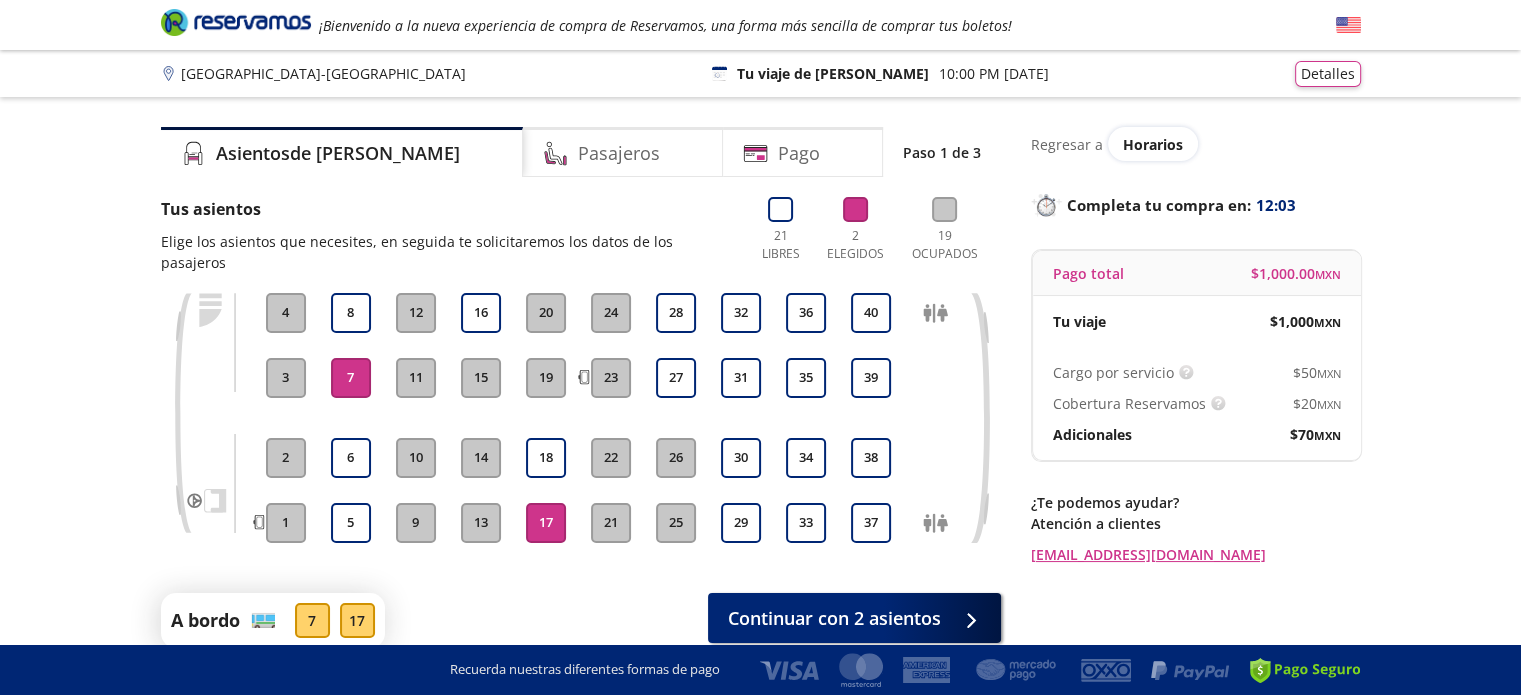 click on "7" at bounding box center (351, 378) 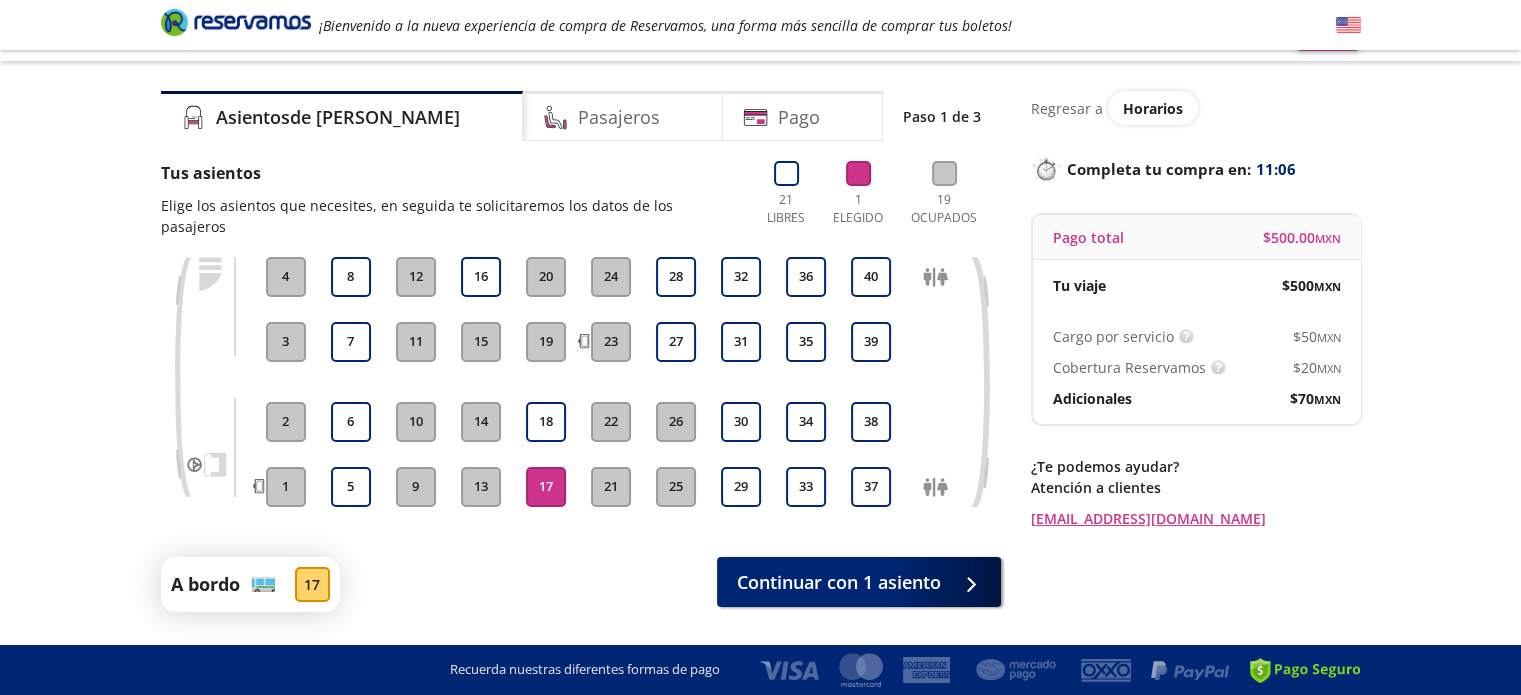 scroll, scrollTop: 0, scrollLeft: 0, axis: both 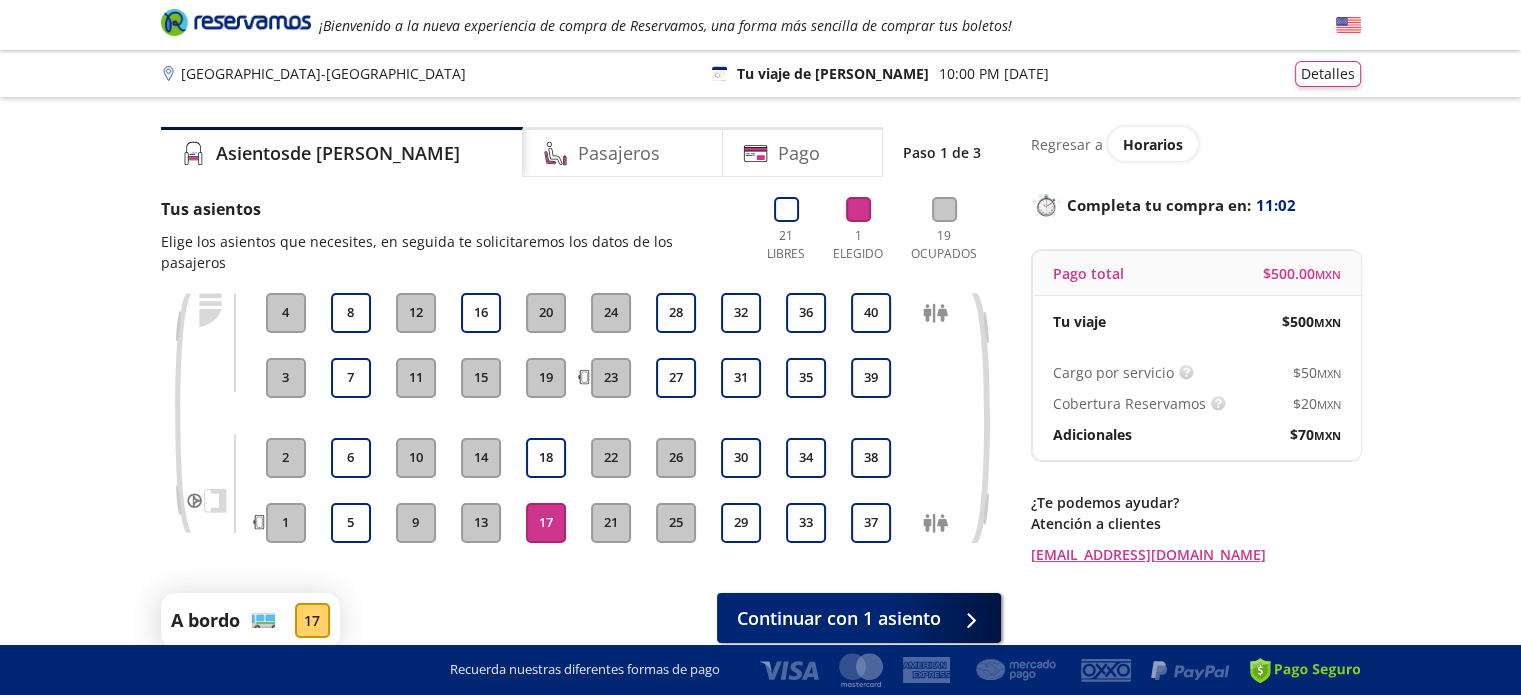 drag, startPoint x: 1273, startPoint y: 435, endPoint x: 1388, endPoint y: 438, distance: 115.03912 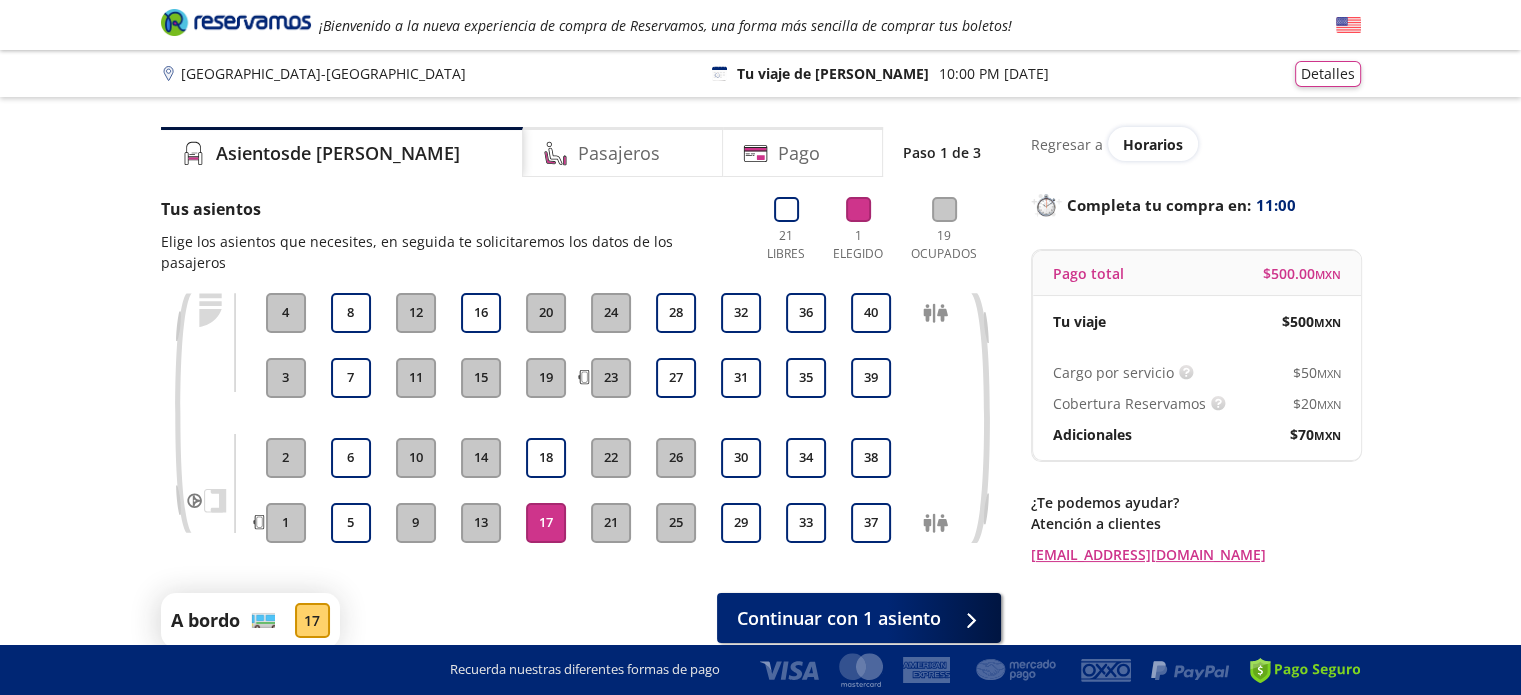 drag, startPoint x: 1340, startPoint y: 320, endPoint x: 1239, endPoint y: 328, distance: 101.31634 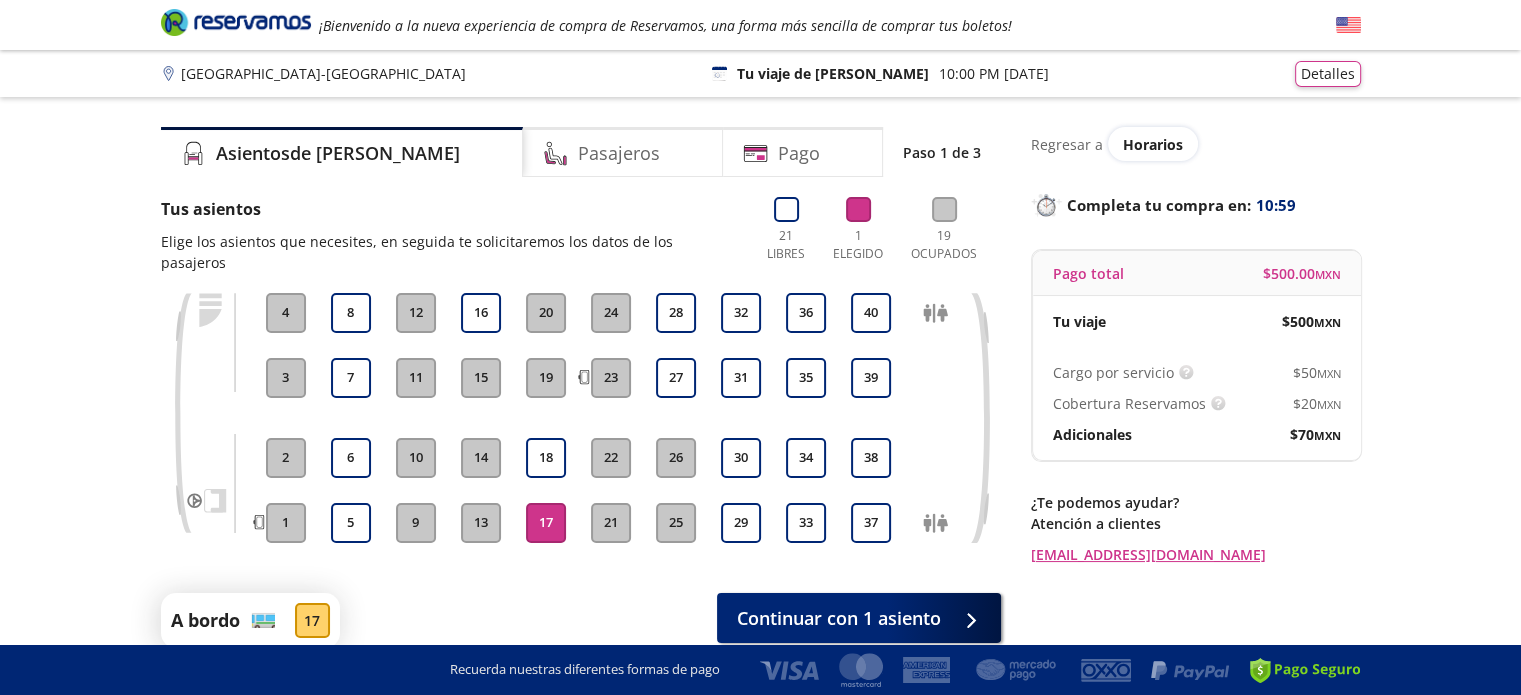 click on "Group 9 Created with Sketch. Elige tus asientos [GEOGRAPHIC_DATA]  -  [GEOGRAPHIC_DATA] ¡Bienvenido a la nueva experiencia de compra de Reservamos, una forma más sencilla de comprar tus boletos! Completa tu compra en : 10:59 [GEOGRAPHIC_DATA]  -  [GEOGRAPHIC_DATA] 126 Tu viaje de ida 10:00 PM [DATE] Detalles Completa tu compra en : 10:59 Asientos  de [PERSON_NAME] Pago Paso 1 de 3 Tus asientos Elige los asientos que necesites, en seguida te solicitaremos los datos de los pasajeros 21 Libres 1 Elegido 19 Ocupados 1 2 3 4   5 6 7 8   9 10 11 12   13 14 15 16   17 18 19 20   21 22 23 24   25 26 27 28   29 30 31 32   33 34 35 36   37 38 39 40     A bordo 17 Continuar con 1 asiento Regresar a Horarios Completa tu compra en : 10:59 Pago total $ 500.00  MXN Tu viaje  $ 500  MXN Cargo por servicio  Esto nos permite seguir trabajando para ofrecerte la mayor cobertura de rutas y brindarte una experiencia de compra segura y garantizada. $ 50  MXN Cobertura Reservamos  $ 20  MXN Adicionales  $ 70  MXN ¿Te podemos ayudar? ..." at bounding box center (760, 394) 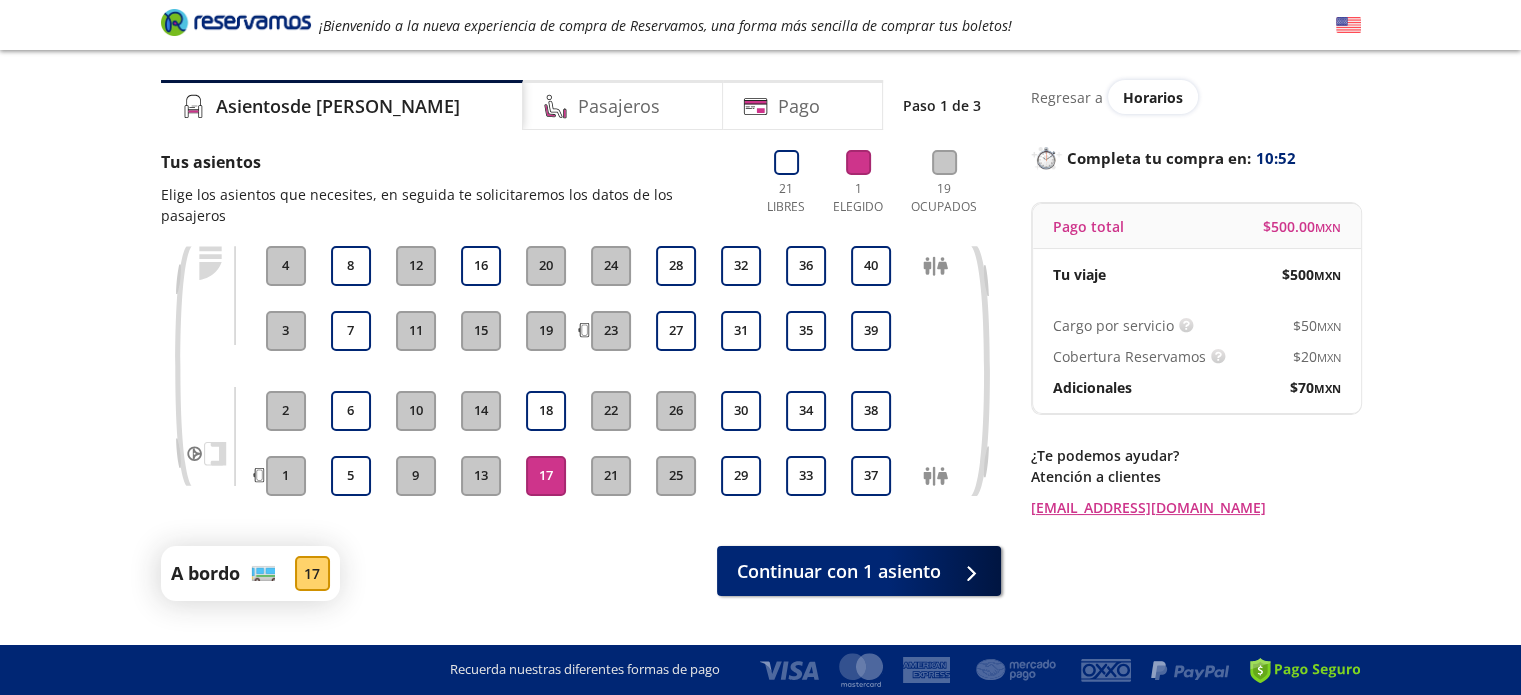 scroll, scrollTop: 72, scrollLeft: 0, axis: vertical 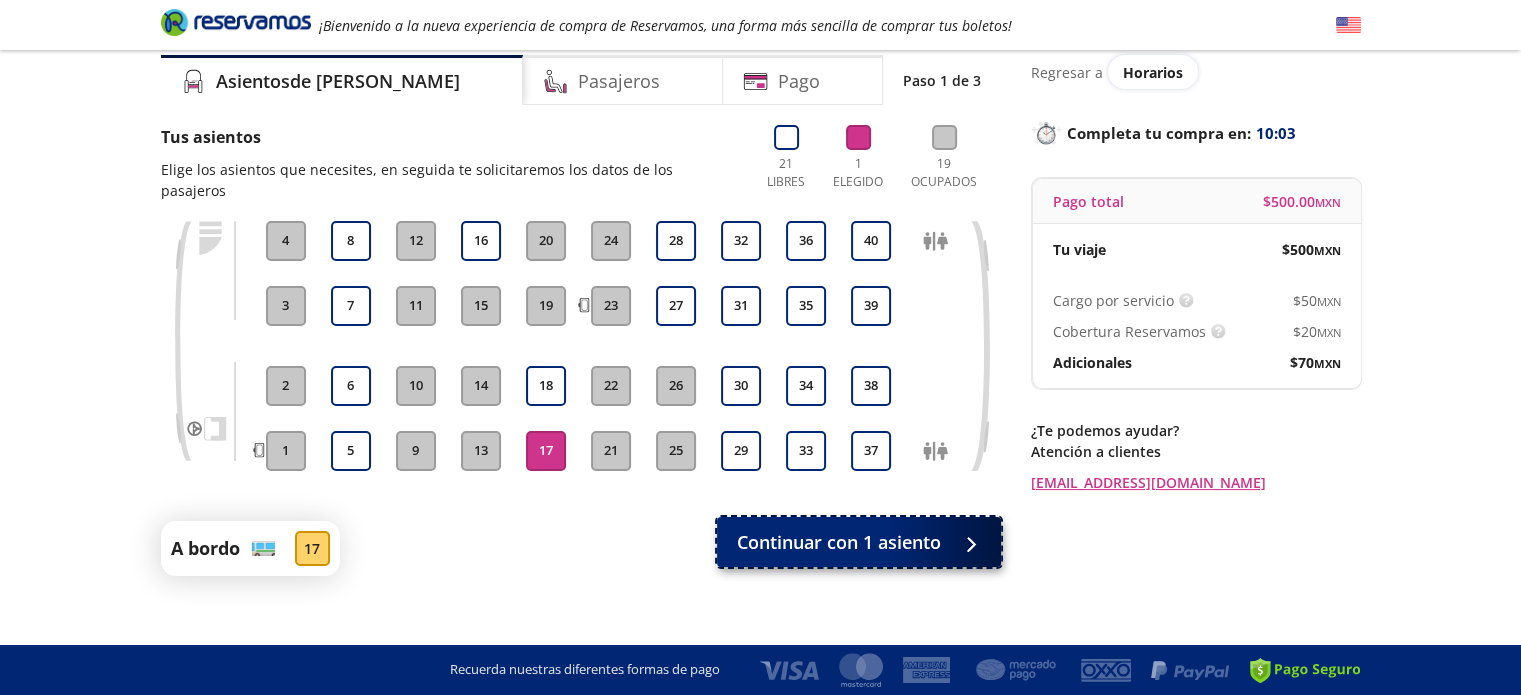 click on "Continuar con 1 asiento" at bounding box center (839, 542) 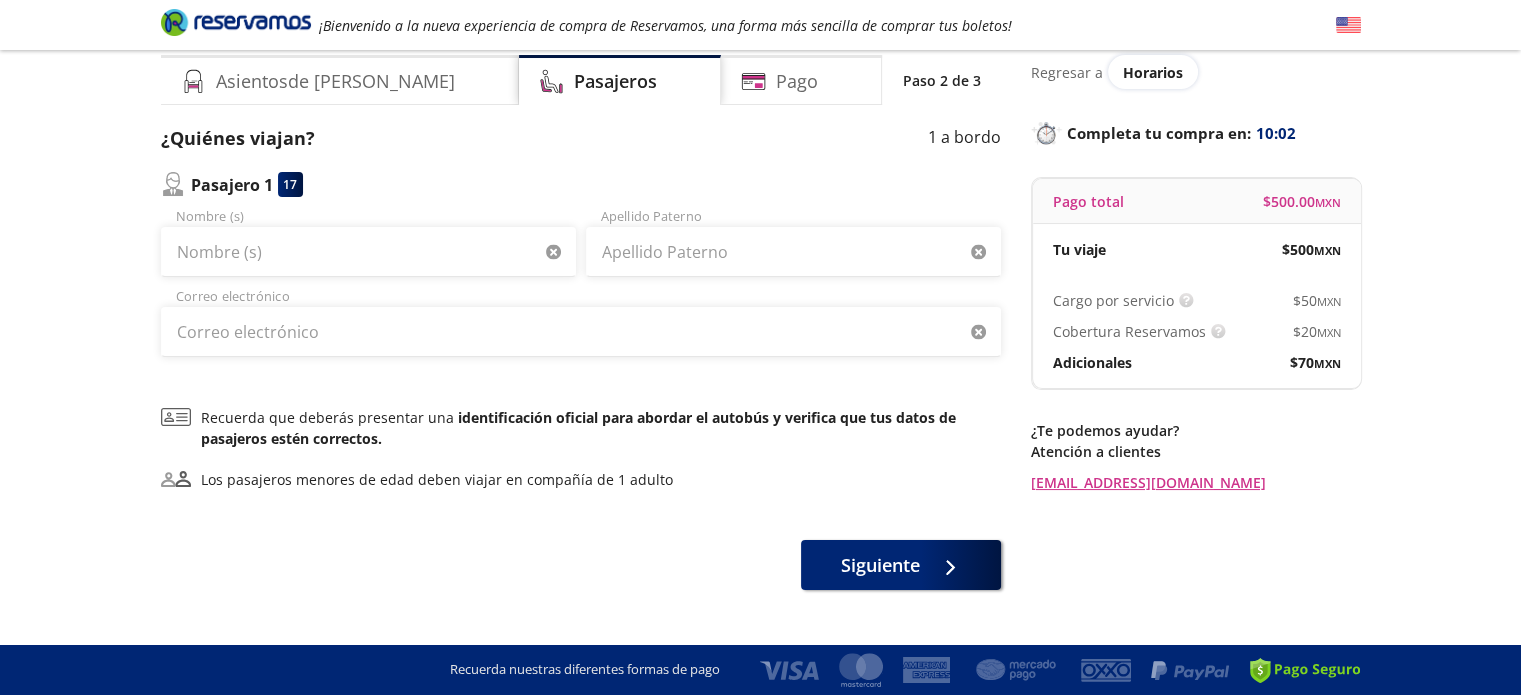 scroll, scrollTop: 0, scrollLeft: 0, axis: both 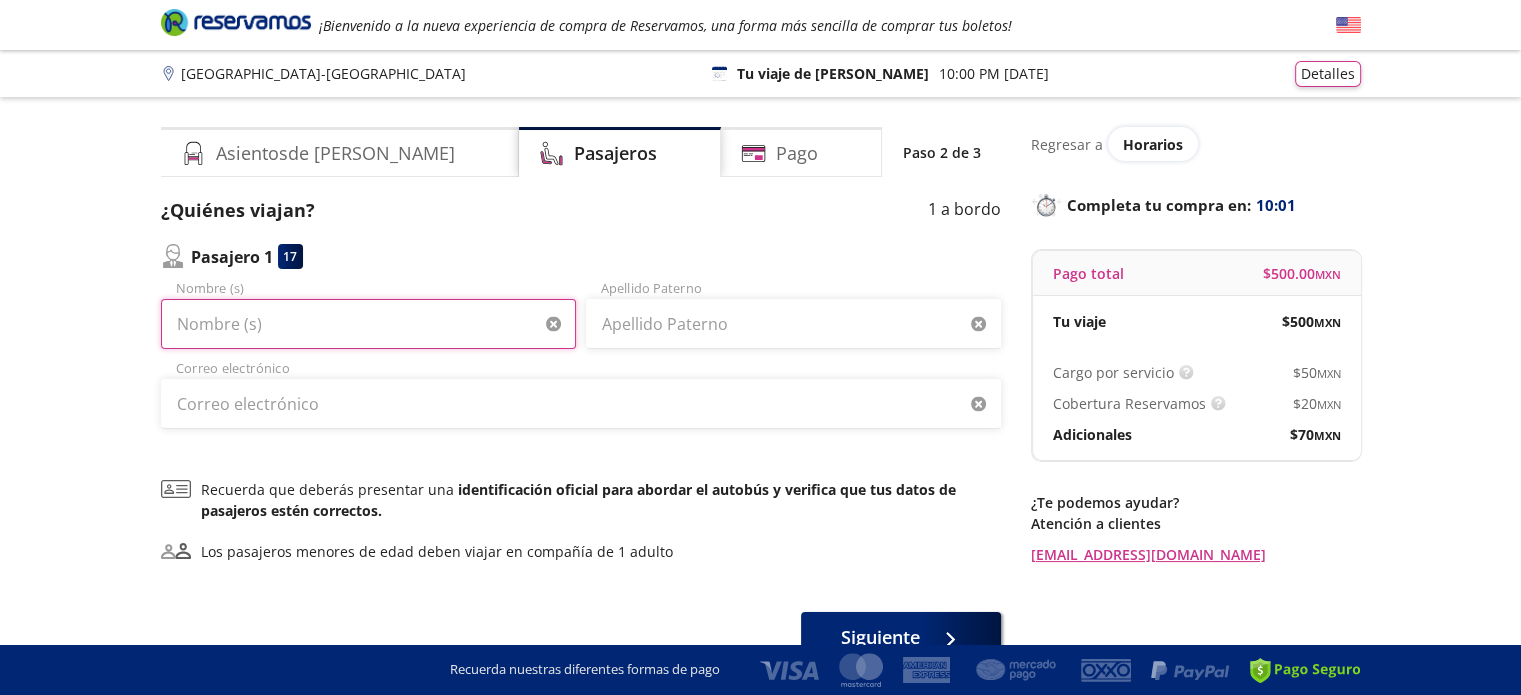 click on "Nombre (s)" at bounding box center [368, 324] 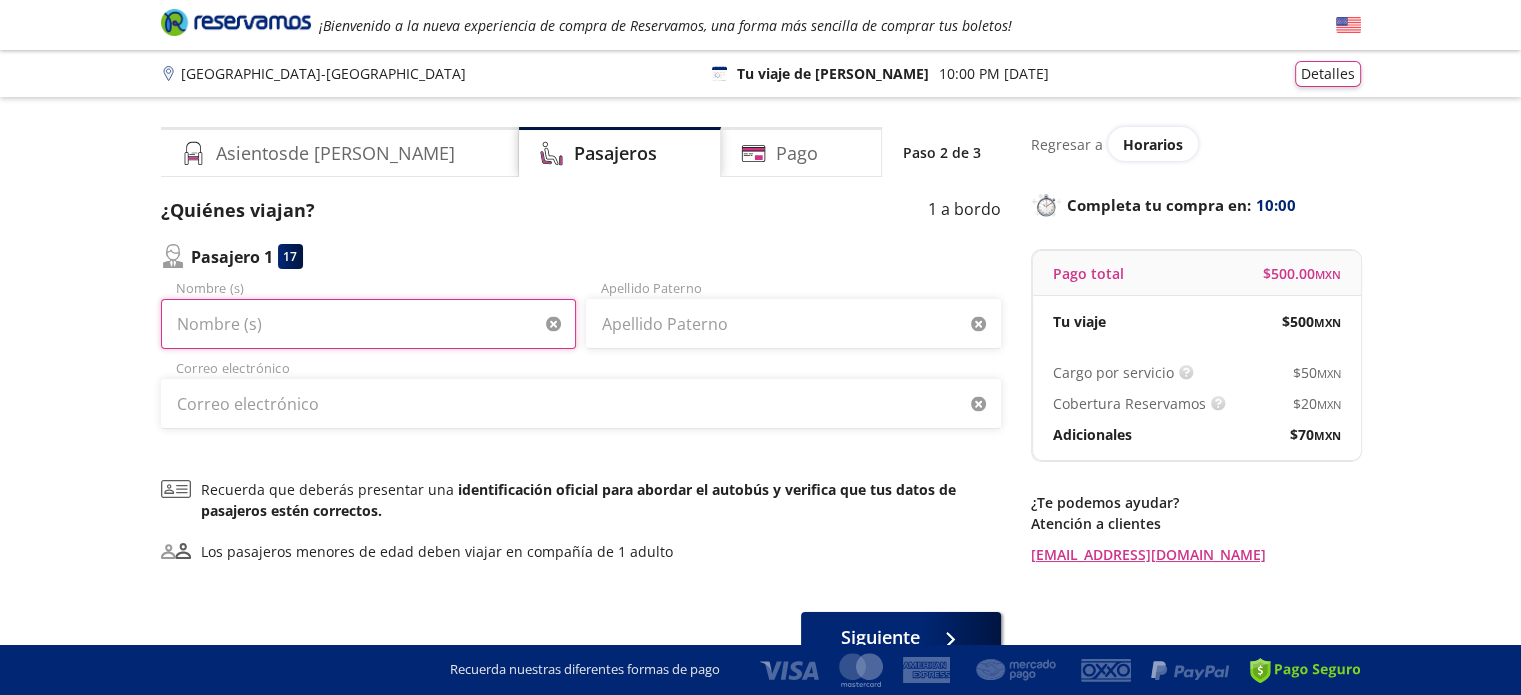 type on "[PERSON_NAME]" 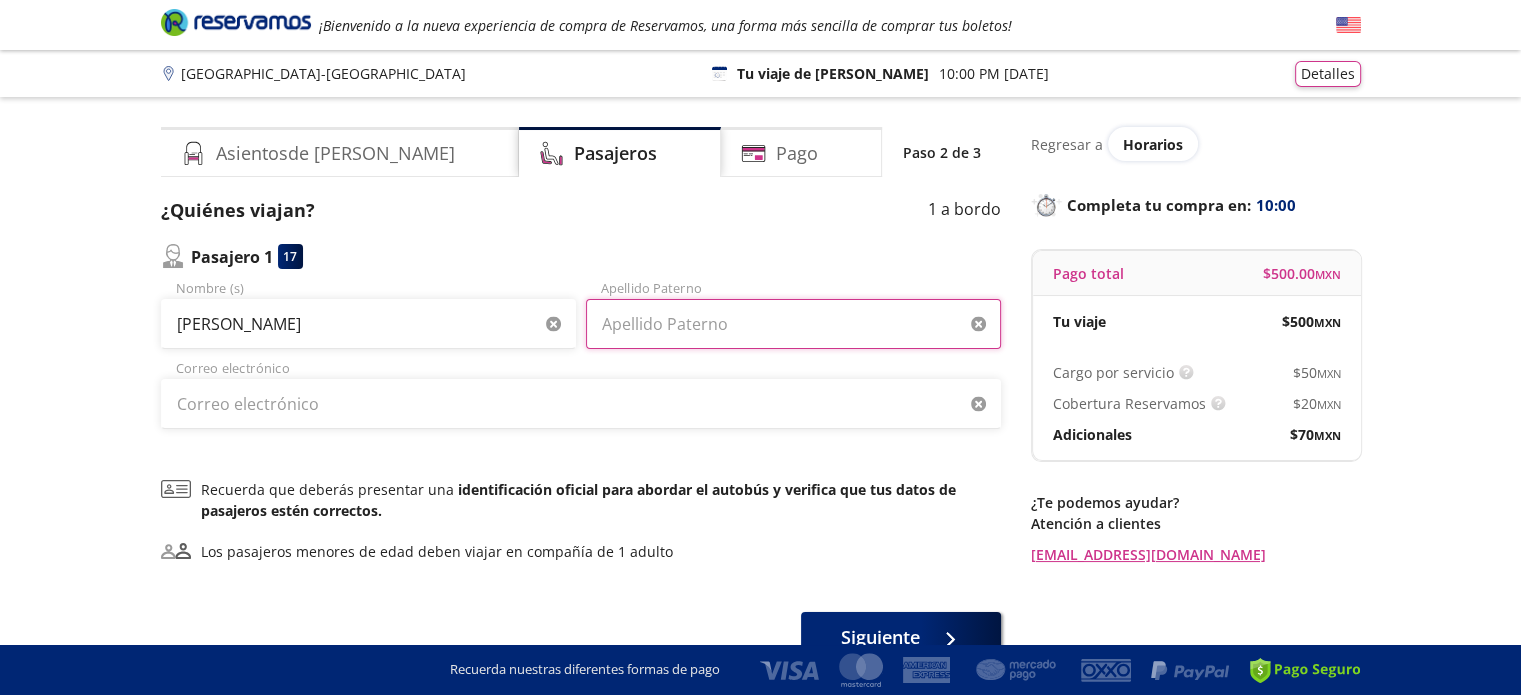 type on "[PERSON_NAME]" 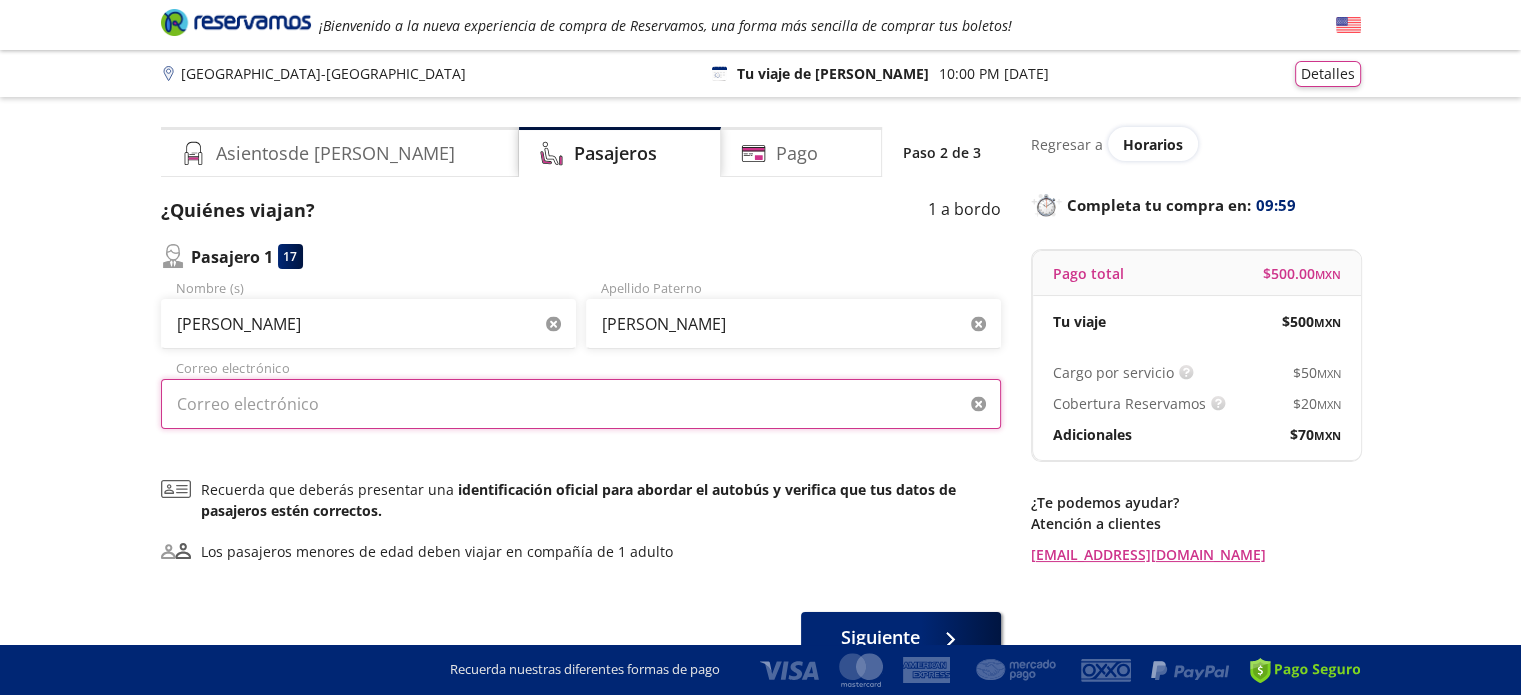 click on "Correo electrónico" at bounding box center (581, 404) 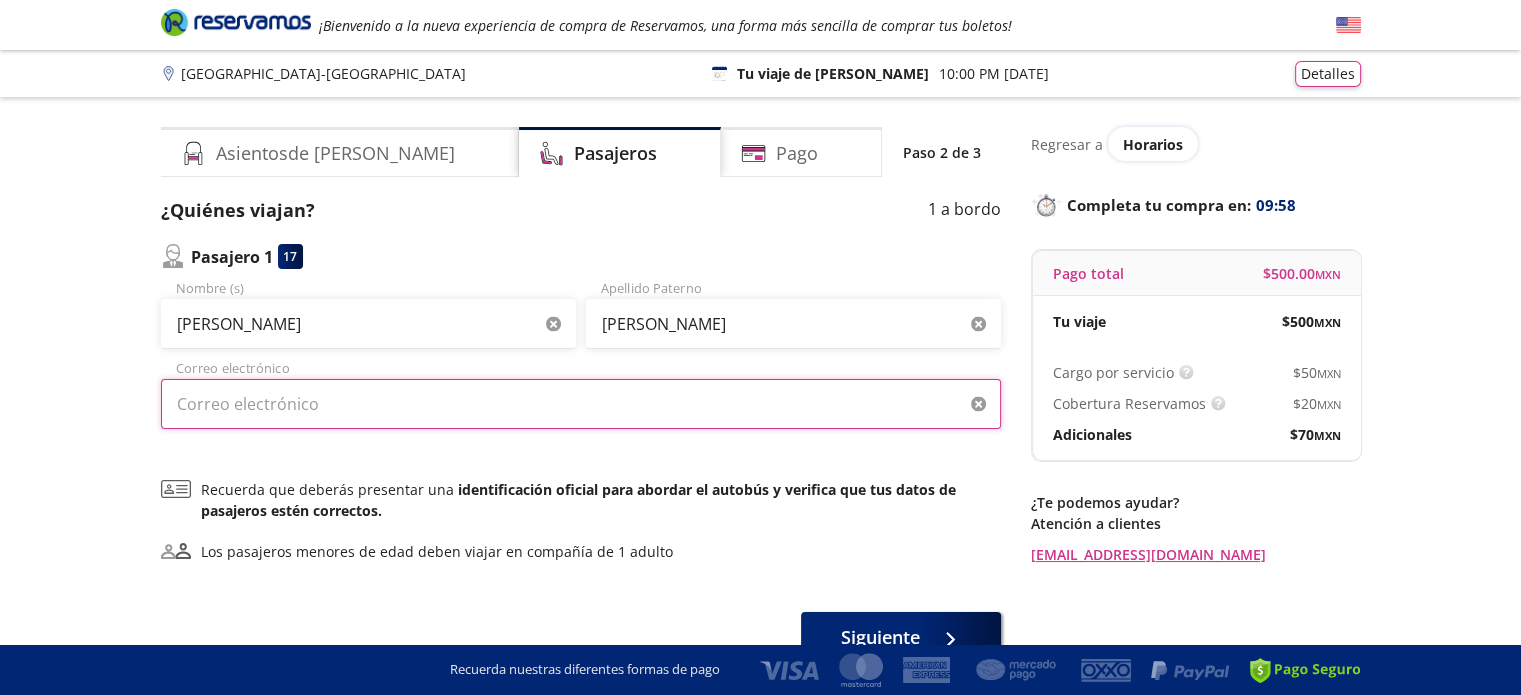 type on "[EMAIL_ADDRESS][DOMAIN_NAME]" 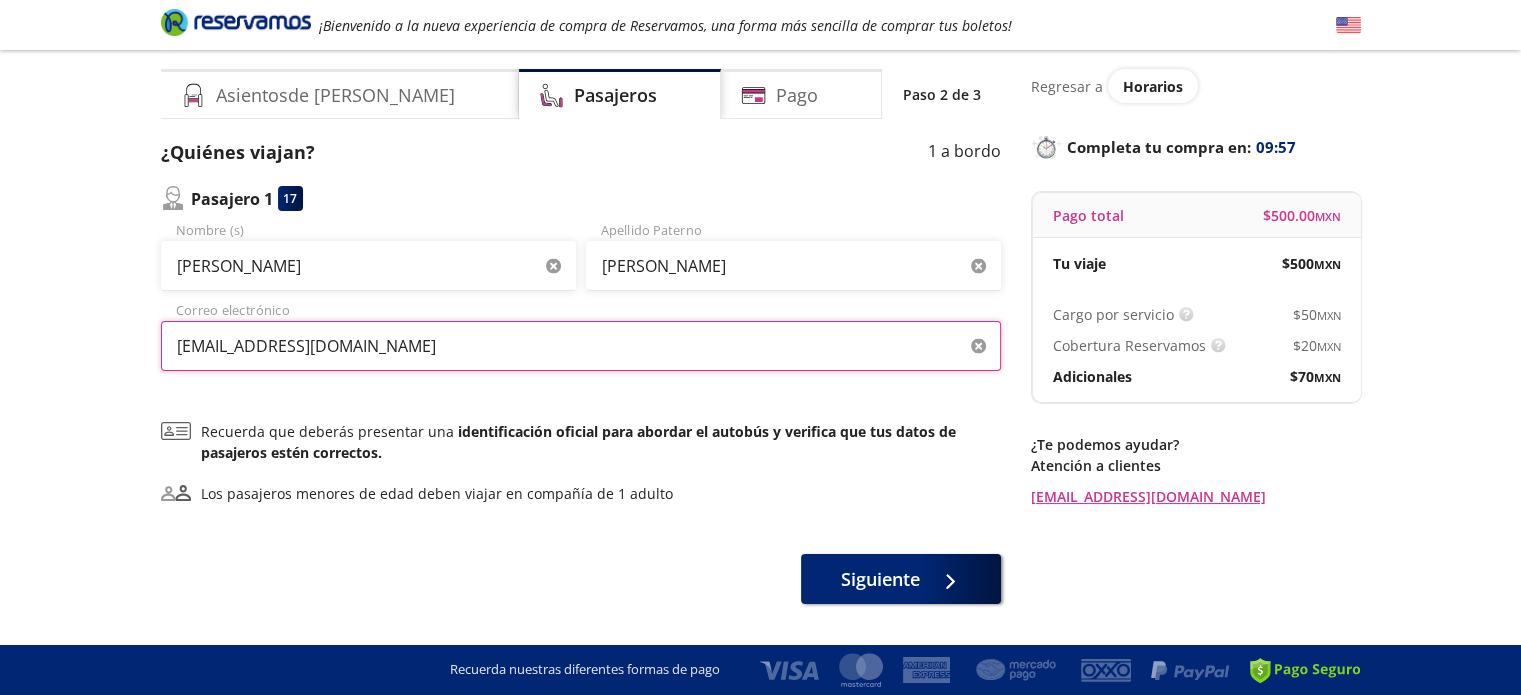 scroll, scrollTop: 108, scrollLeft: 0, axis: vertical 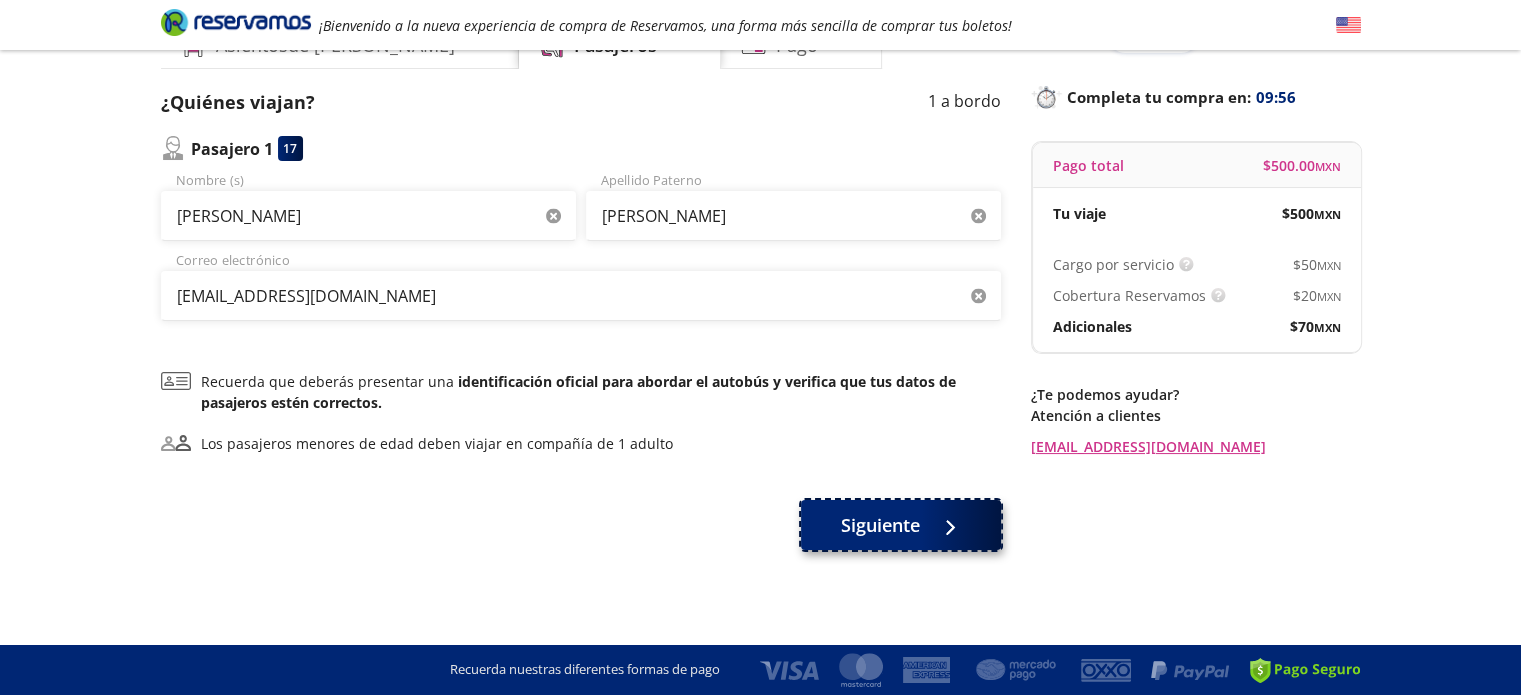 click at bounding box center [945, 525] 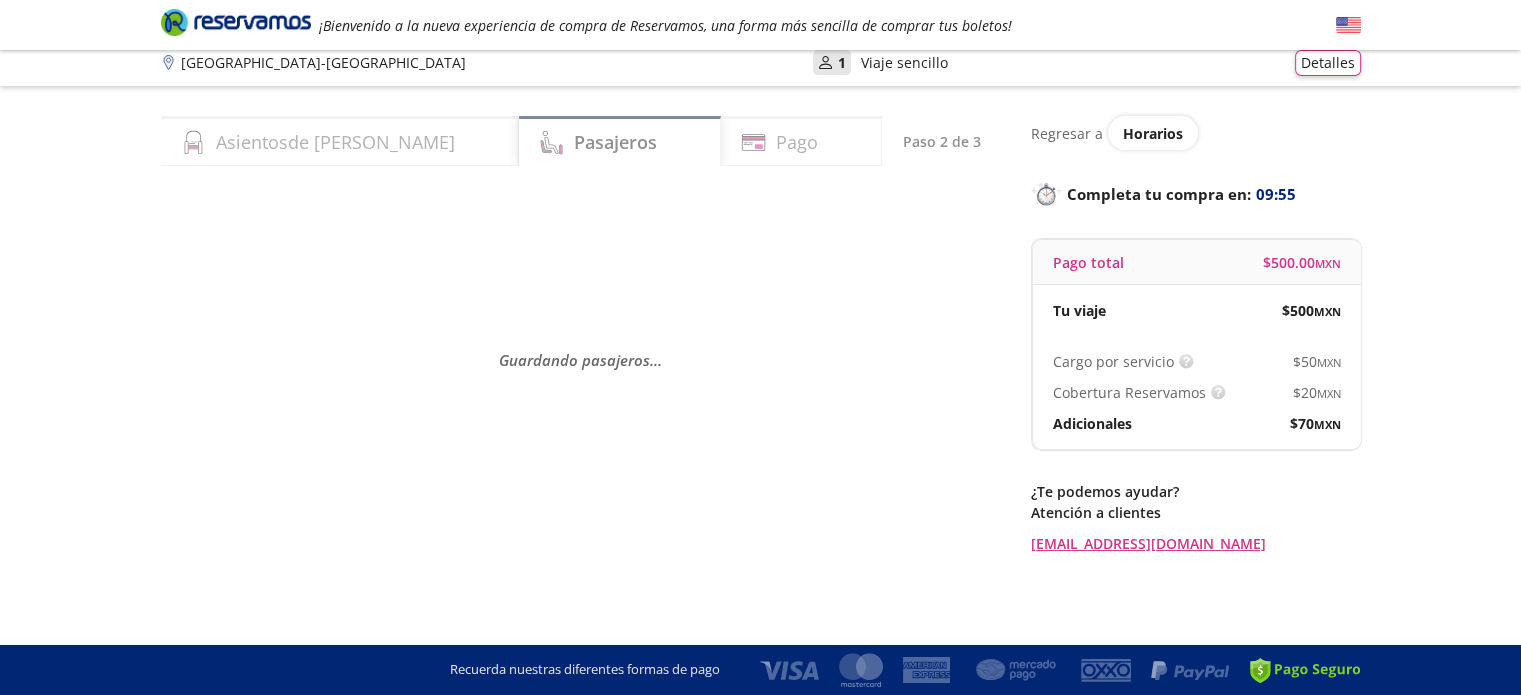 scroll, scrollTop: 0, scrollLeft: 0, axis: both 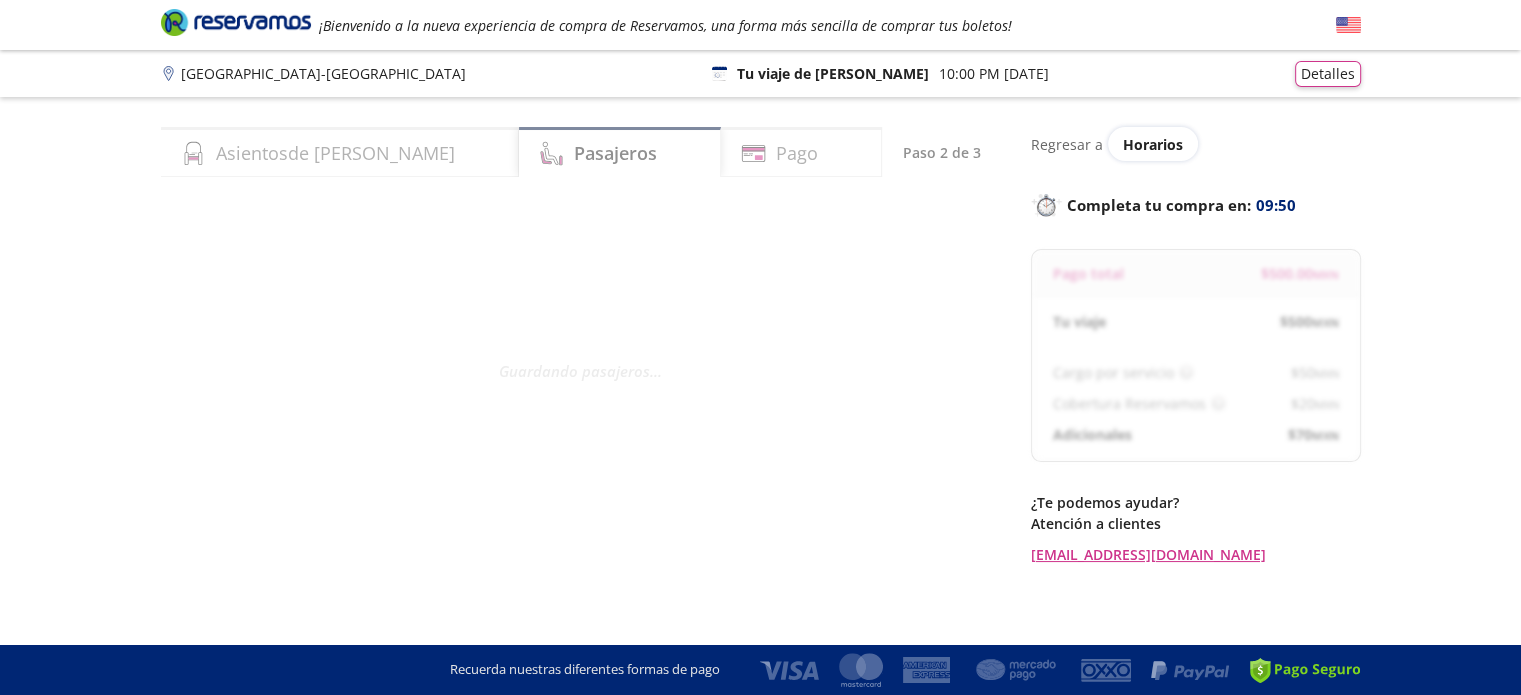 select on "MX" 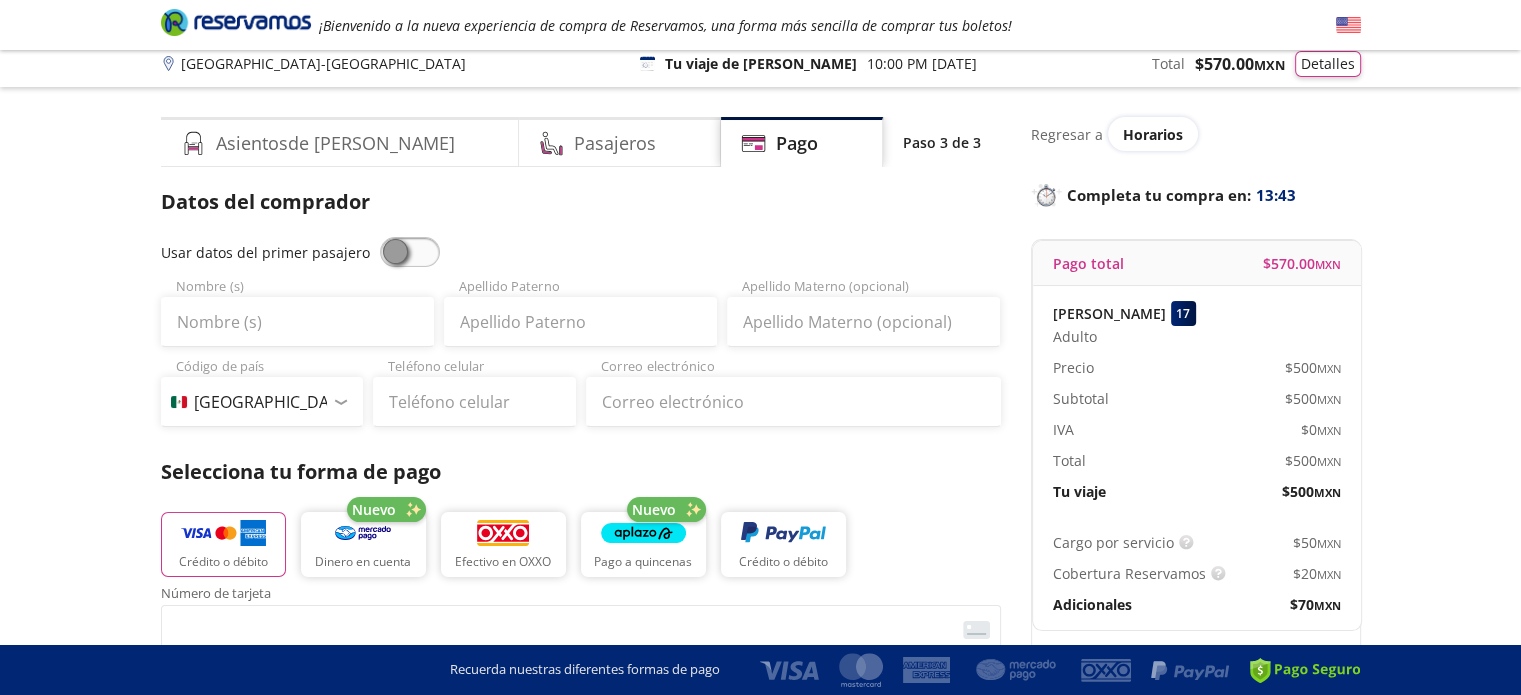 scroll, scrollTop: 0, scrollLeft: 0, axis: both 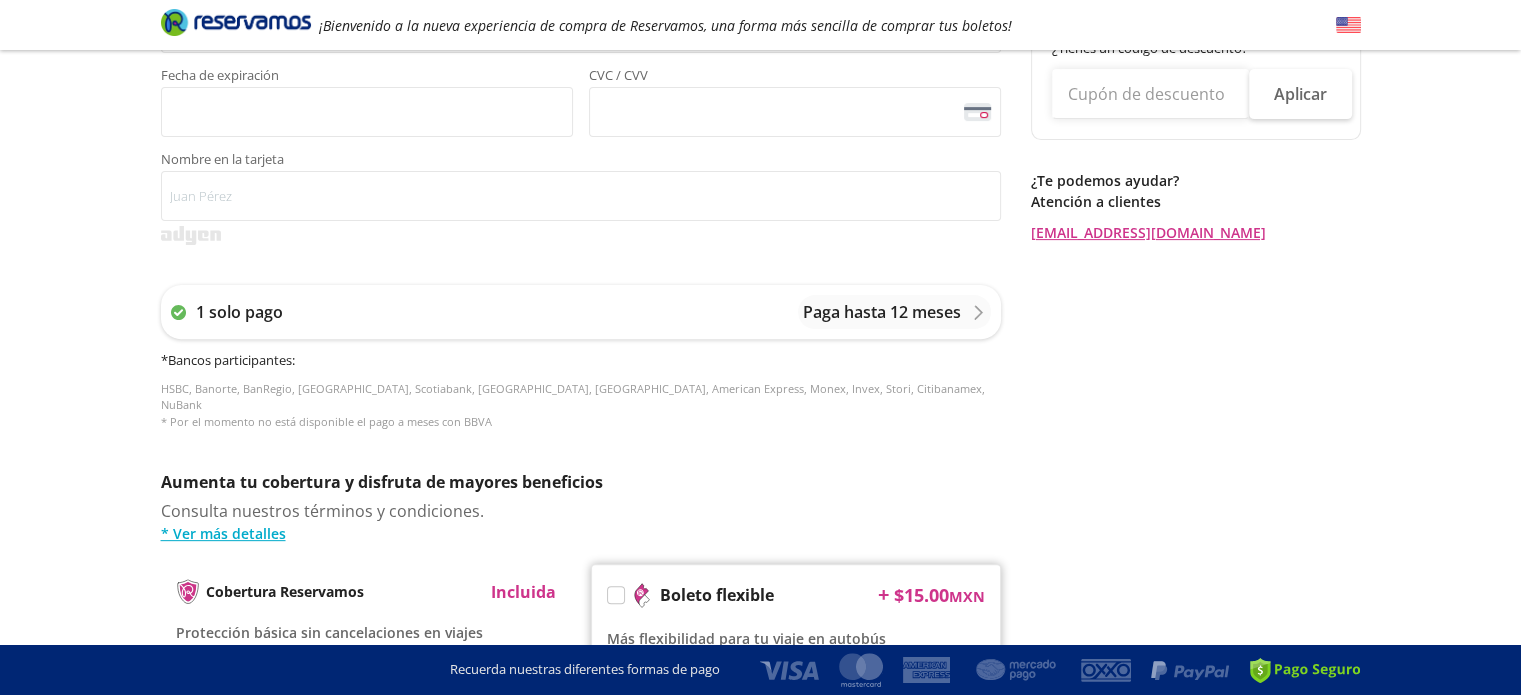 drag, startPoint x: 1488, startPoint y: 391, endPoint x: 1487, endPoint y: 370, distance: 21.023796 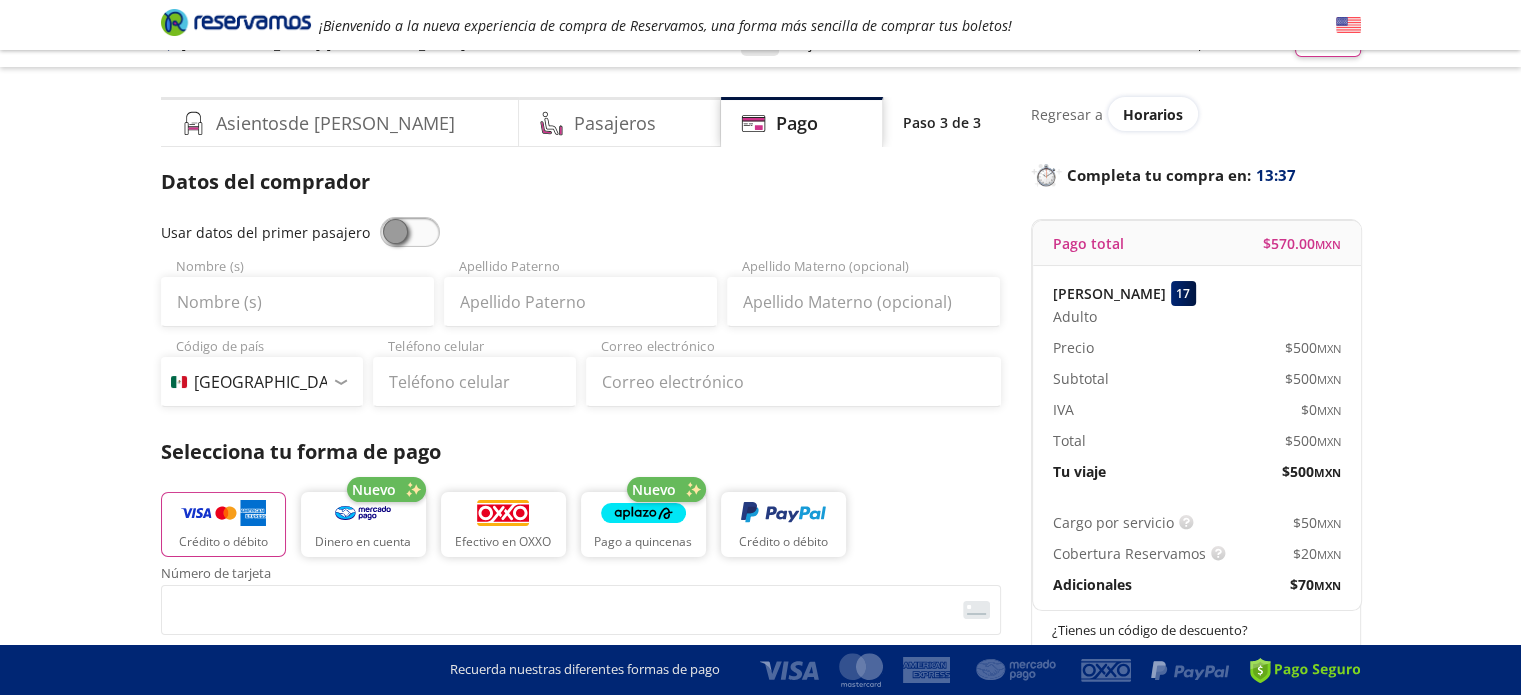 scroll, scrollTop: 0, scrollLeft: 0, axis: both 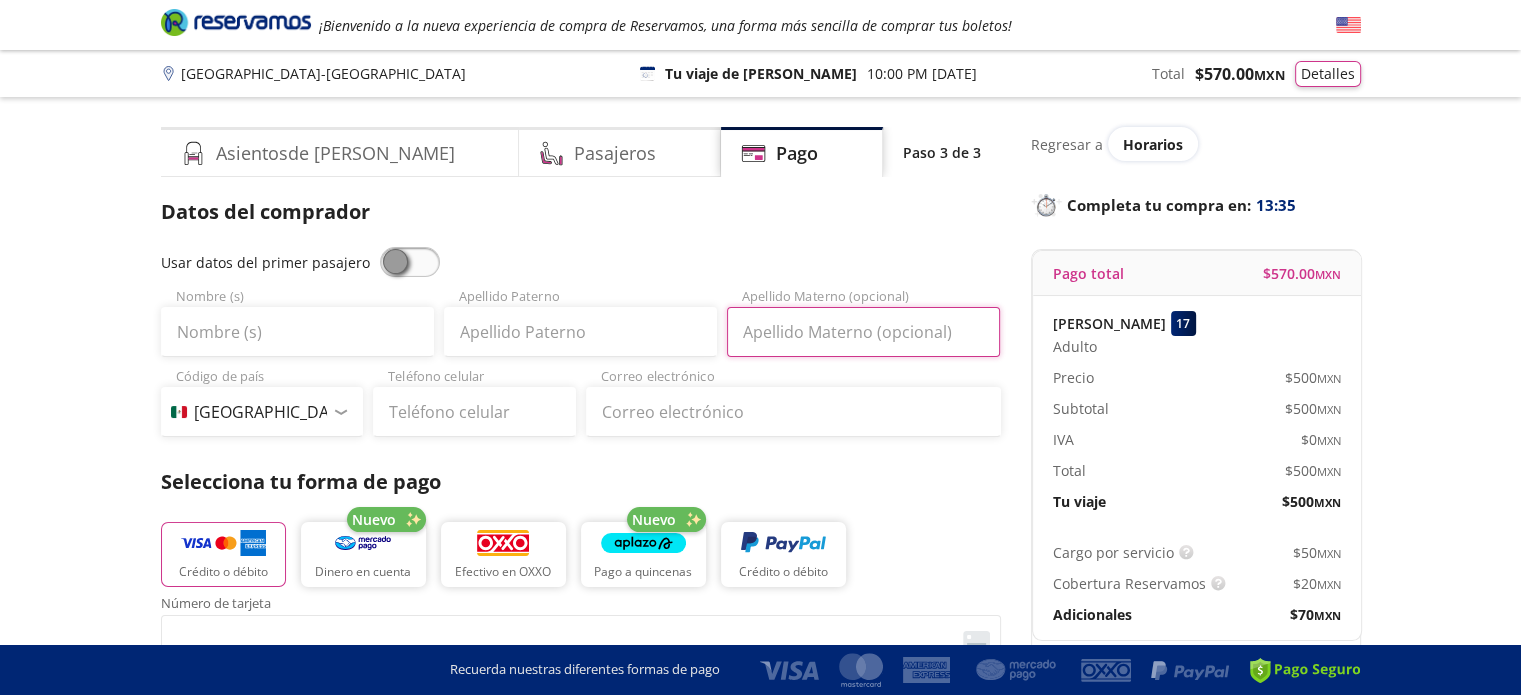 click on "Apellido Materno (opcional)" at bounding box center [863, 332] 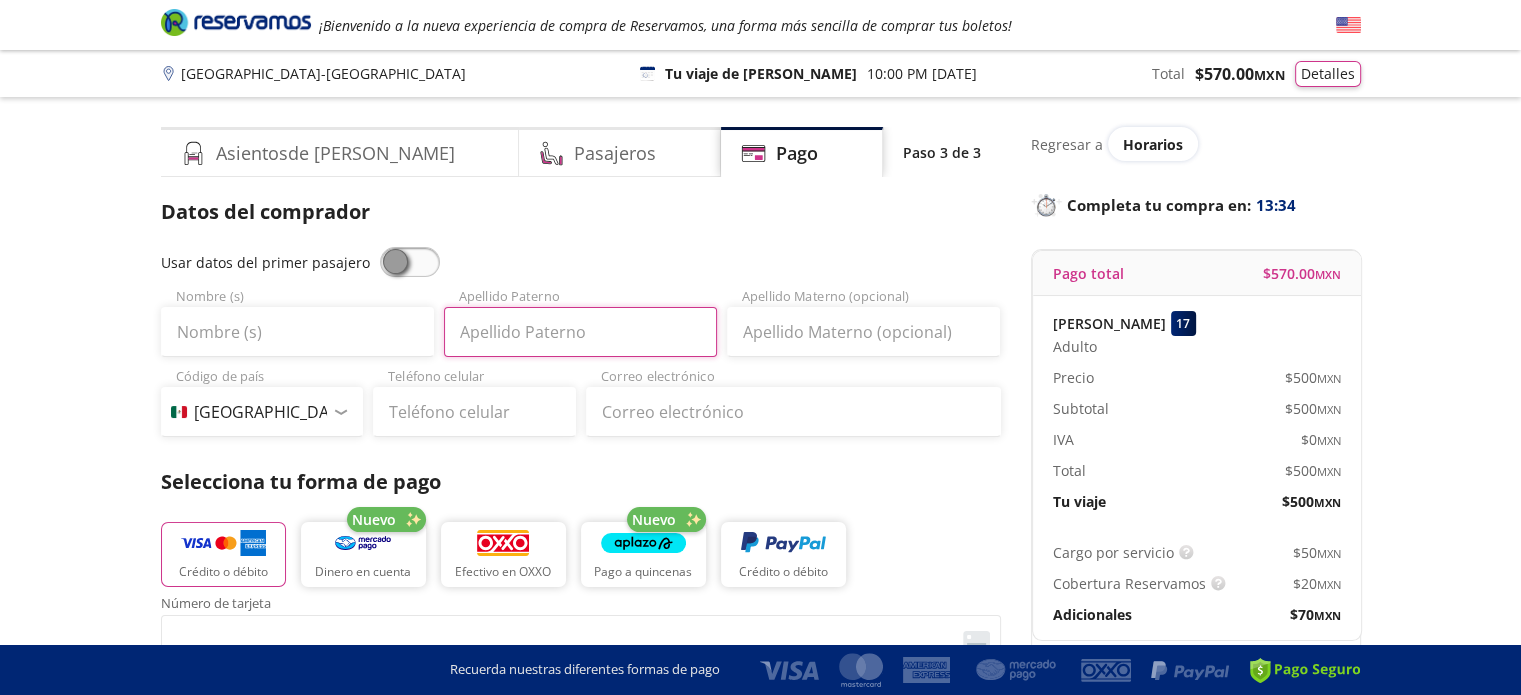click on "Apellido Paterno" at bounding box center [580, 332] 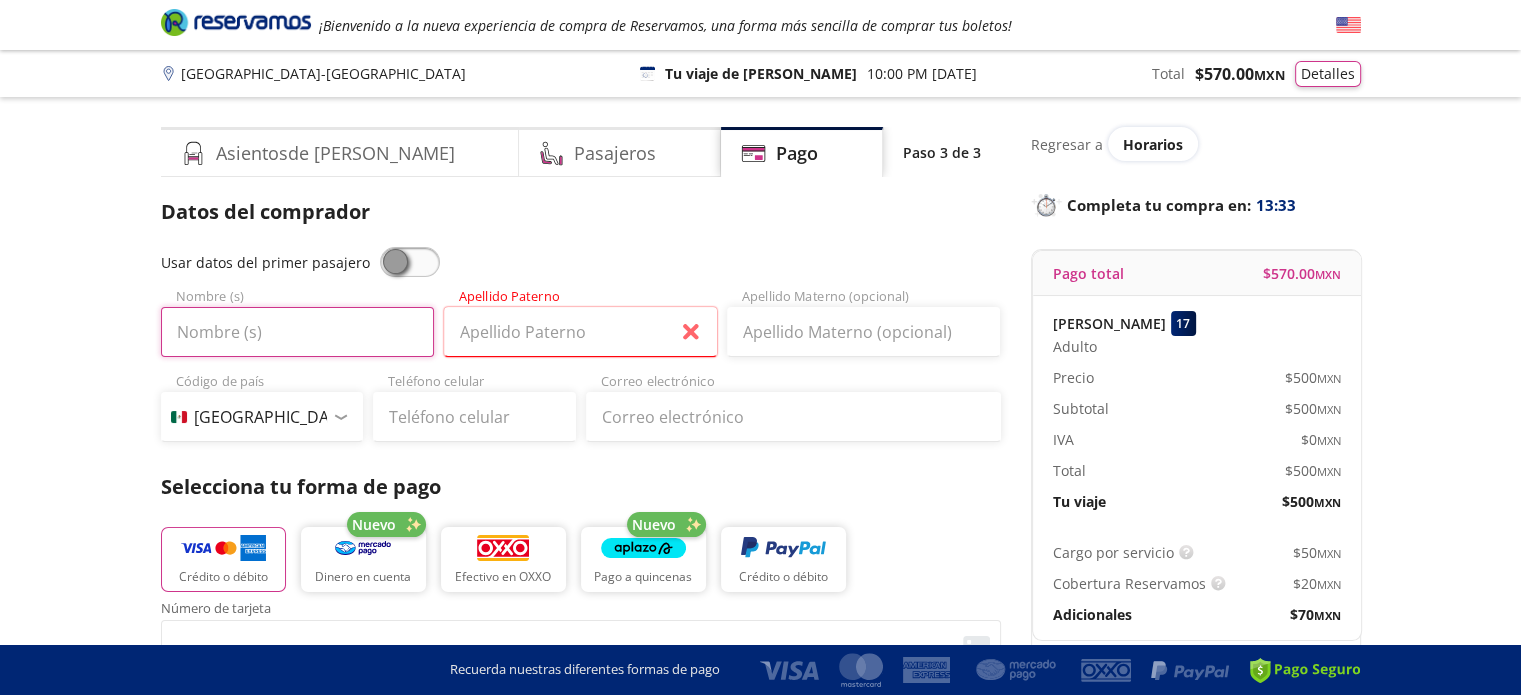 click on "Nombre (s)" at bounding box center (297, 332) 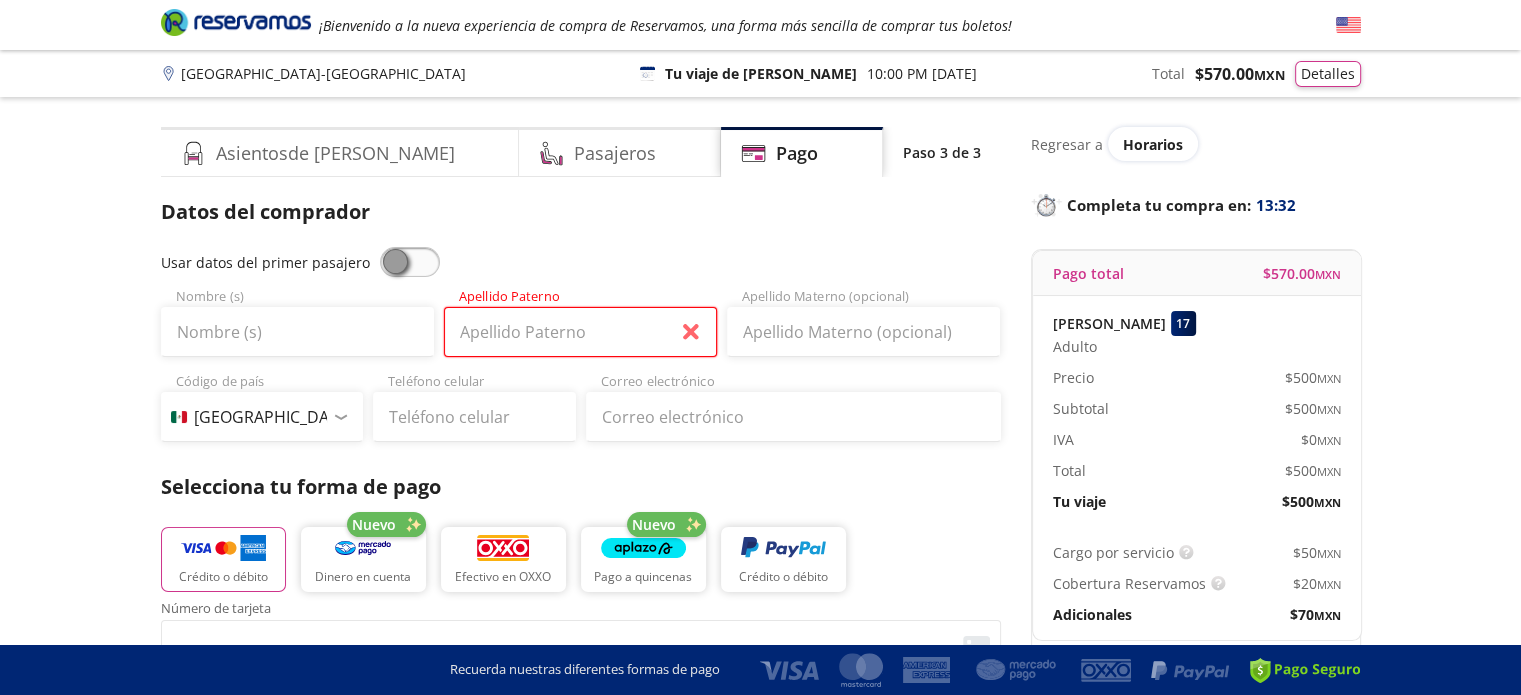 click on "Apellido Paterno" at bounding box center (580, 332) 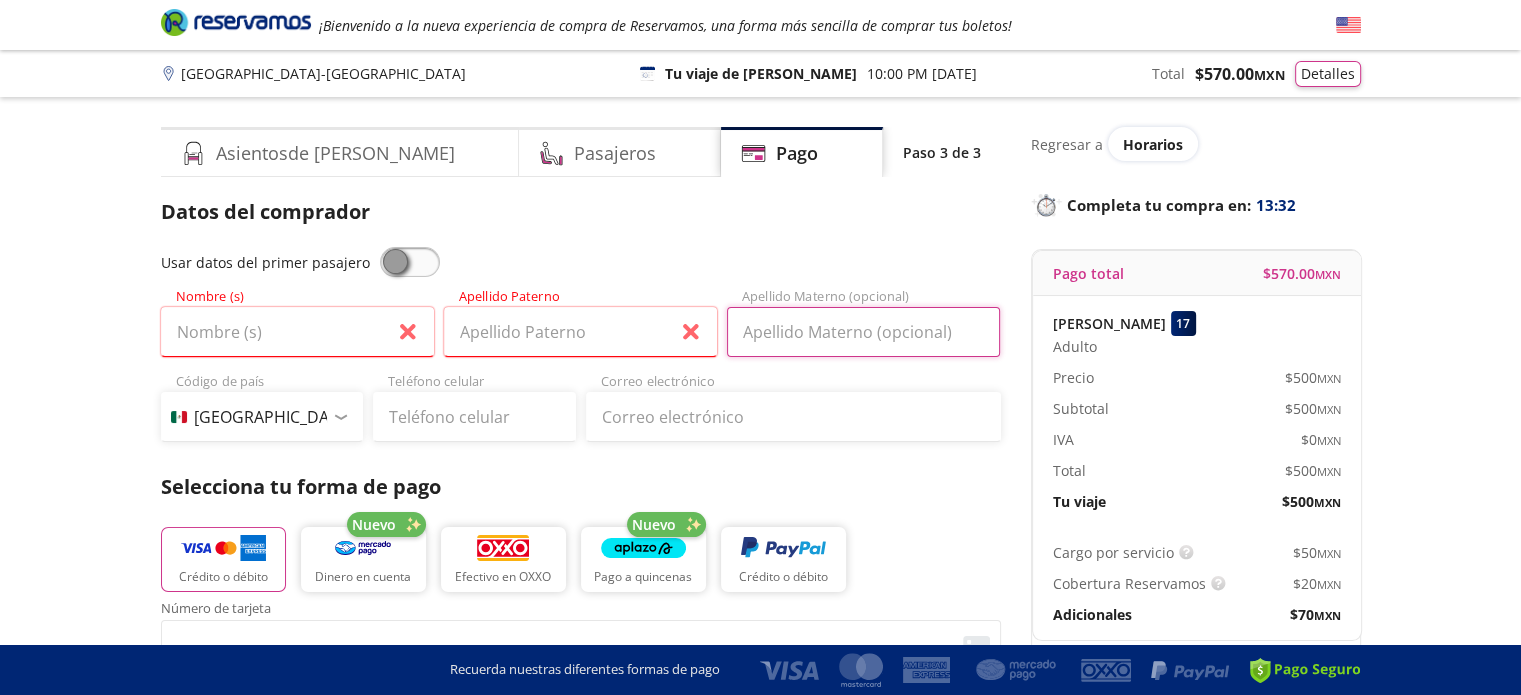 drag, startPoint x: 864, startPoint y: 333, endPoint x: 915, endPoint y: 329, distance: 51.156624 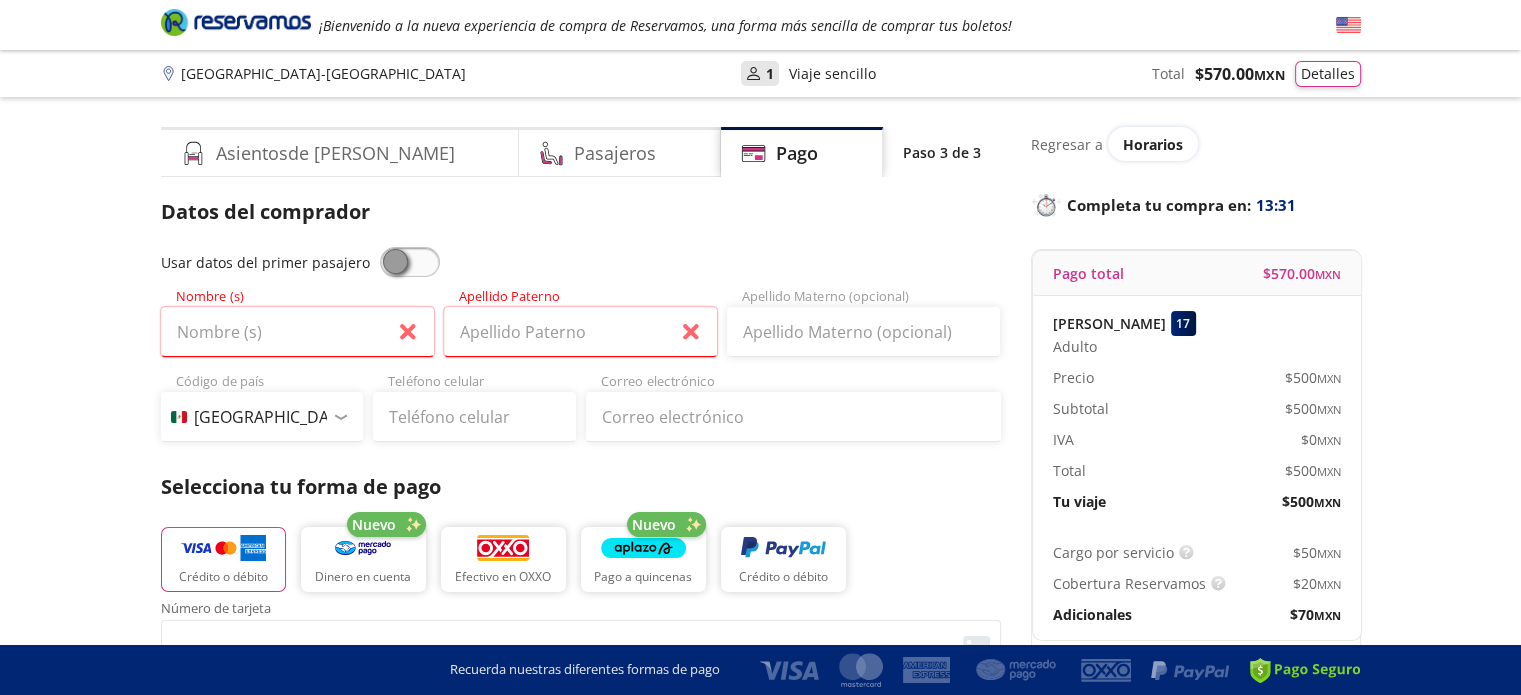 click on "Group 9 Created with Sketch. Pago [GEOGRAPHIC_DATA]  -  [GEOGRAPHIC_DATA] ¡Bienvenido a la nueva experiencia de compra de Reservamos, una forma más sencilla de comprar tus boletos! Completa tu compra en : 13:31 [GEOGRAPHIC_DATA]  -  [GEOGRAPHIC_DATA] User 1 Viaje sencillo Total $ 570.00  MXN Detalles Completa tu compra en : 13:31 Asientos  de [PERSON_NAME] Pago Paso 3 de 3 Servicios adicionales ¿Tienes un código de descuento? Aplicar Datos del comprador Usar datos del primer pasajero Nombre (s) Apellido Paterno Apellido Materno (opcional) Código de país [GEOGRAPHIC_DATA] +1 [GEOGRAPHIC_DATA] +52 [GEOGRAPHIC_DATA] +57 [GEOGRAPHIC_DATA] +55 [GEOGRAPHIC_DATA] +93 [GEOGRAPHIC_DATA] +355 [GEOGRAPHIC_DATA] +49 [GEOGRAPHIC_DATA] +376 [GEOGRAPHIC_DATA] +244 [GEOGRAPHIC_DATA] +1 [GEOGRAPHIC_DATA] +1 [GEOGRAPHIC_DATA] +966 [GEOGRAPHIC_DATA] +213 [GEOGRAPHIC_DATA] +54 [GEOGRAPHIC_DATA] +374 [GEOGRAPHIC_DATA] +297 [GEOGRAPHIC_DATA] +61 [GEOGRAPHIC_DATA] +43 [GEOGRAPHIC_DATA] +994 [GEOGRAPHIC_DATA] +1 [GEOGRAPHIC_DATA] +880 [GEOGRAPHIC_DATA] +1 [GEOGRAPHIC_DATA] +973 [GEOGRAPHIC_DATA] +32 [GEOGRAPHIC_DATA] +501 [GEOGRAPHIC_DATA] +229 [GEOGRAPHIC_DATA] +1 [GEOGRAPHIC_DATA] +375 [GEOGRAPHIC_DATA] +95 [GEOGRAPHIC_DATA] +591 [GEOGRAPHIC_DATA] +387 Botsuana +267 [GEOGRAPHIC_DATA] +673 Nuevo" at bounding box center [760, 811] 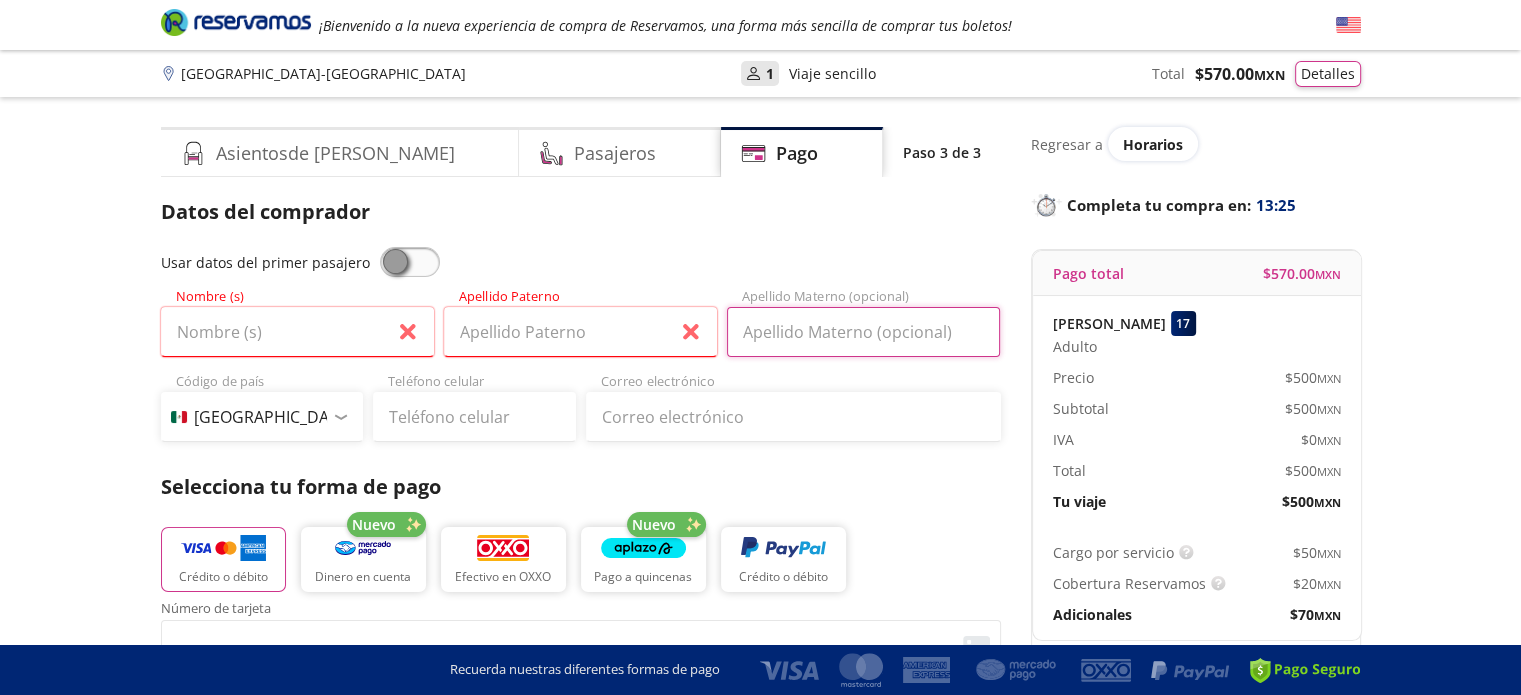 click on "Apellido Materno (opcional)" at bounding box center [863, 332] 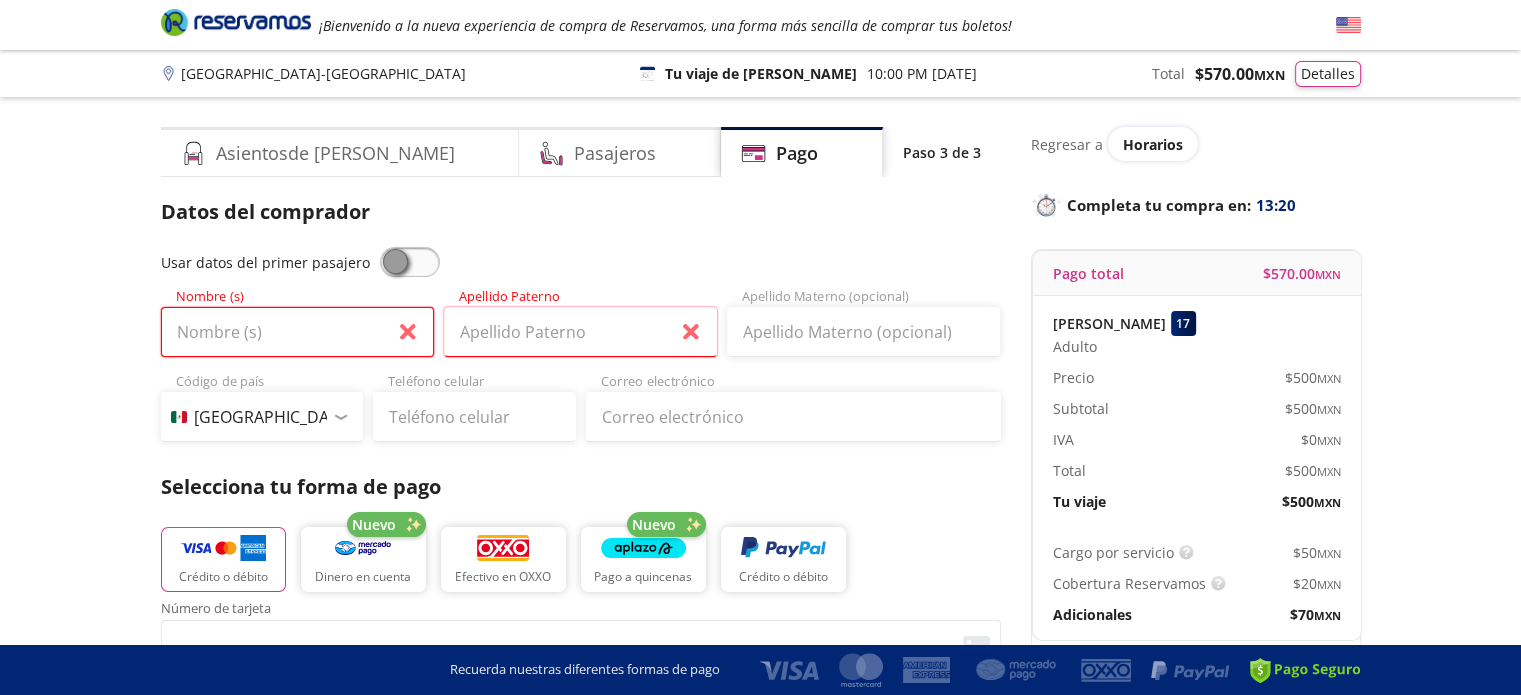 click on "Nombre (s)" at bounding box center (297, 332) 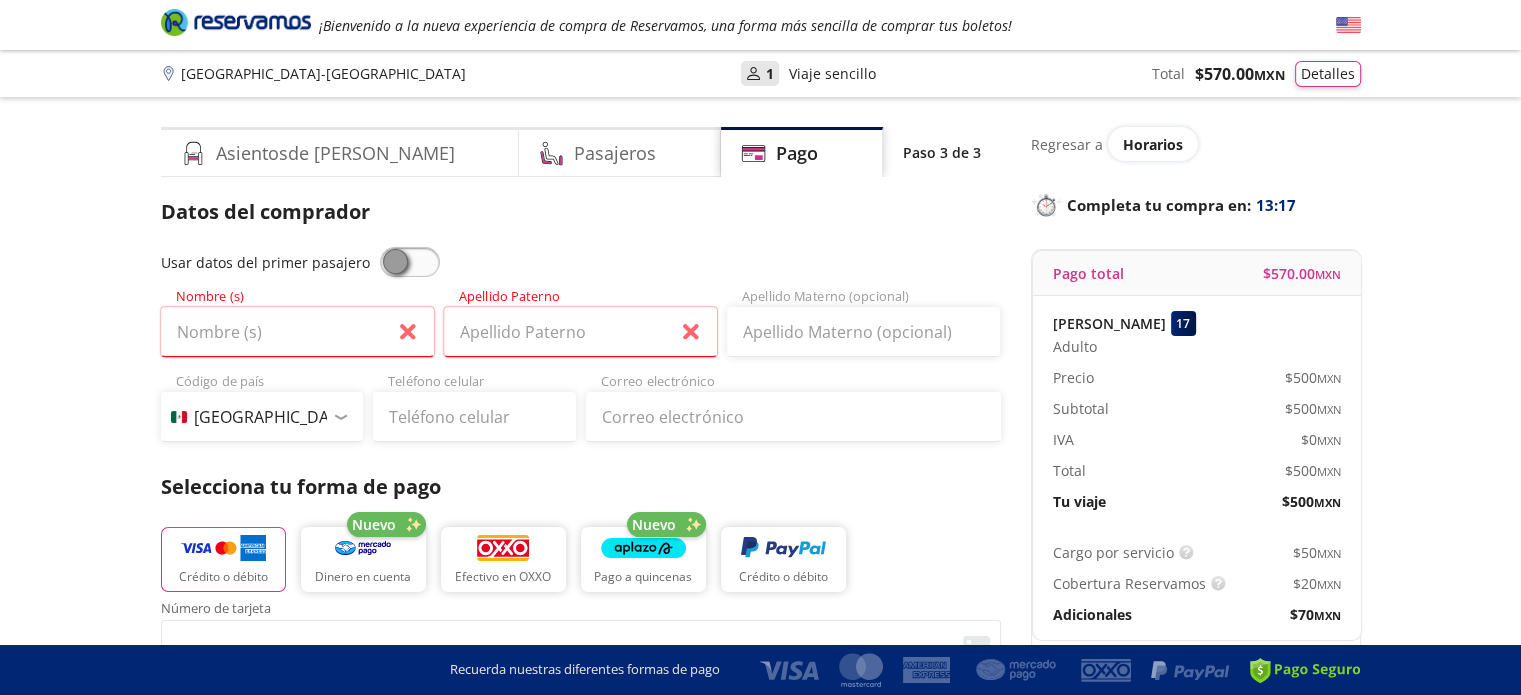 click on "Group 9 Created with Sketch. Pago [GEOGRAPHIC_DATA]  -  [GEOGRAPHIC_DATA] ¡Bienvenido a la nueva experiencia de compra de Reservamos, una forma más sencilla de comprar tus boletos! Completa tu compra en : 13:17 [GEOGRAPHIC_DATA]  -  [GEOGRAPHIC_DATA] User 1 Viaje sencillo Total $ 570.00  MXN Detalles Completa tu compra en : 13:17 Asientos  de [PERSON_NAME] Pago Paso 3 de 3 Servicios adicionales ¿Tienes un código de descuento? Aplicar Datos del comprador Usar datos del primer pasajero Nombre (s) Apellido Paterno Apellido Materno (opcional) Código de país [GEOGRAPHIC_DATA] +1 [GEOGRAPHIC_DATA] +52 [GEOGRAPHIC_DATA] +57 [GEOGRAPHIC_DATA] +55 [GEOGRAPHIC_DATA] +93 [GEOGRAPHIC_DATA] +355 [GEOGRAPHIC_DATA] +49 [GEOGRAPHIC_DATA] +376 [GEOGRAPHIC_DATA] +244 [GEOGRAPHIC_DATA] +1 [GEOGRAPHIC_DATA] +1 [GEOGRAPHIC_DATA] +966 [GEOGRAPHIC_DATA] +213 [GEOGRAPHIC_DATA] +54 [GEOGRAPHIC_DATA] +374 [GEOGRAPHIC_DATA] +297 [GEOGRAPHIC_DATA] +61 [GEOGRAPHIC_DATA] +43 [GEOGRAPHIC_DATA] +994 [GEOGRAPHIC_DATA] +1 [GEOGRAPHIC_DATA] +880 [GEOGRAPHIC_DATA] +1 [GEOGRAPHIC_DATA] +973 [GEOGRAPHIC_DATA] +32 [GEOGRAPHIC_DATA] +501 [GEOGRAPHIC_DATA] +229 [GEOGRAPHIC_DATA] +1 [GEOGRAPHIC_DATA] +375 [GEOGRAPHIC_DATA] +95 [GEOGRAPHIC_DATA] +591 [GEOGRAPHIC_DATA] +387 Botsuana +267 [GEOGRAPHIC_DATA] +673 Nuevo" at bounding box center (760, 811) 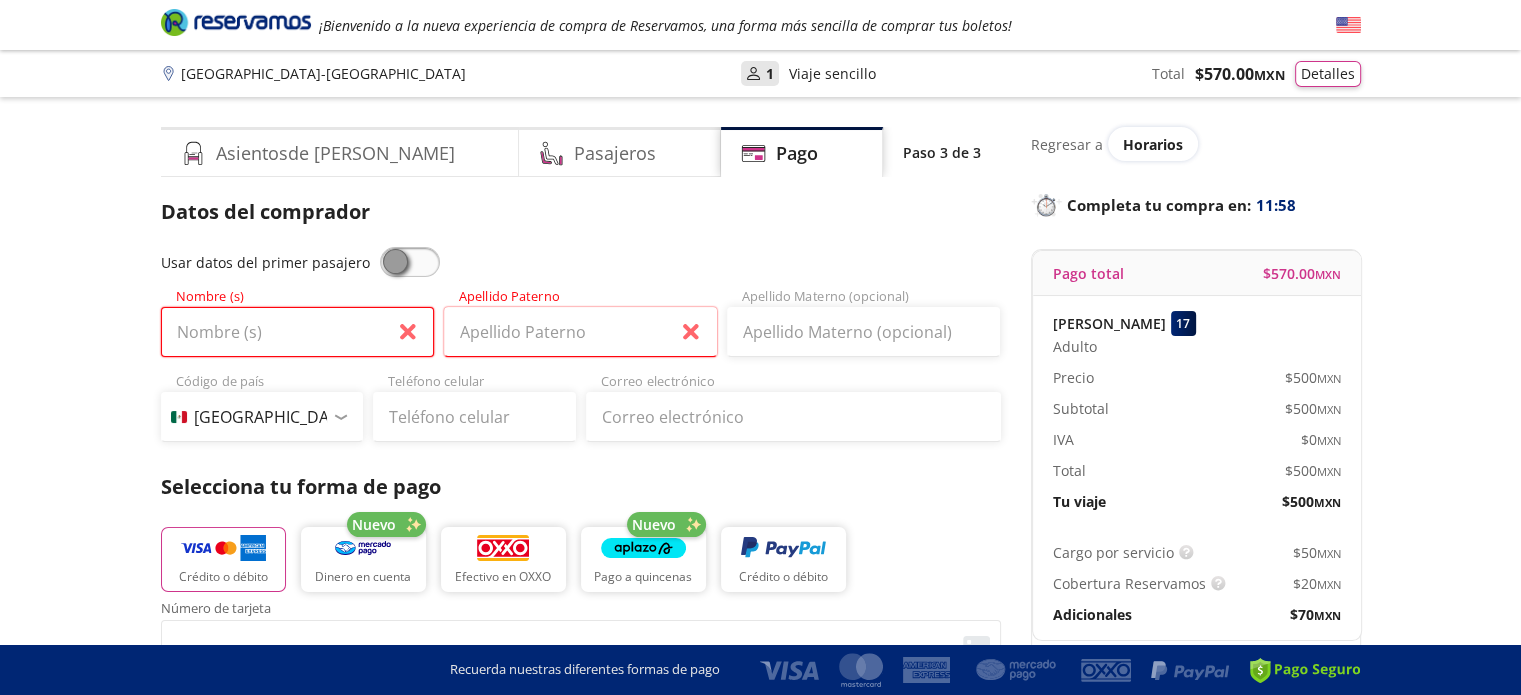 click on "Nombre (s)" at bounding box center [297, 332] 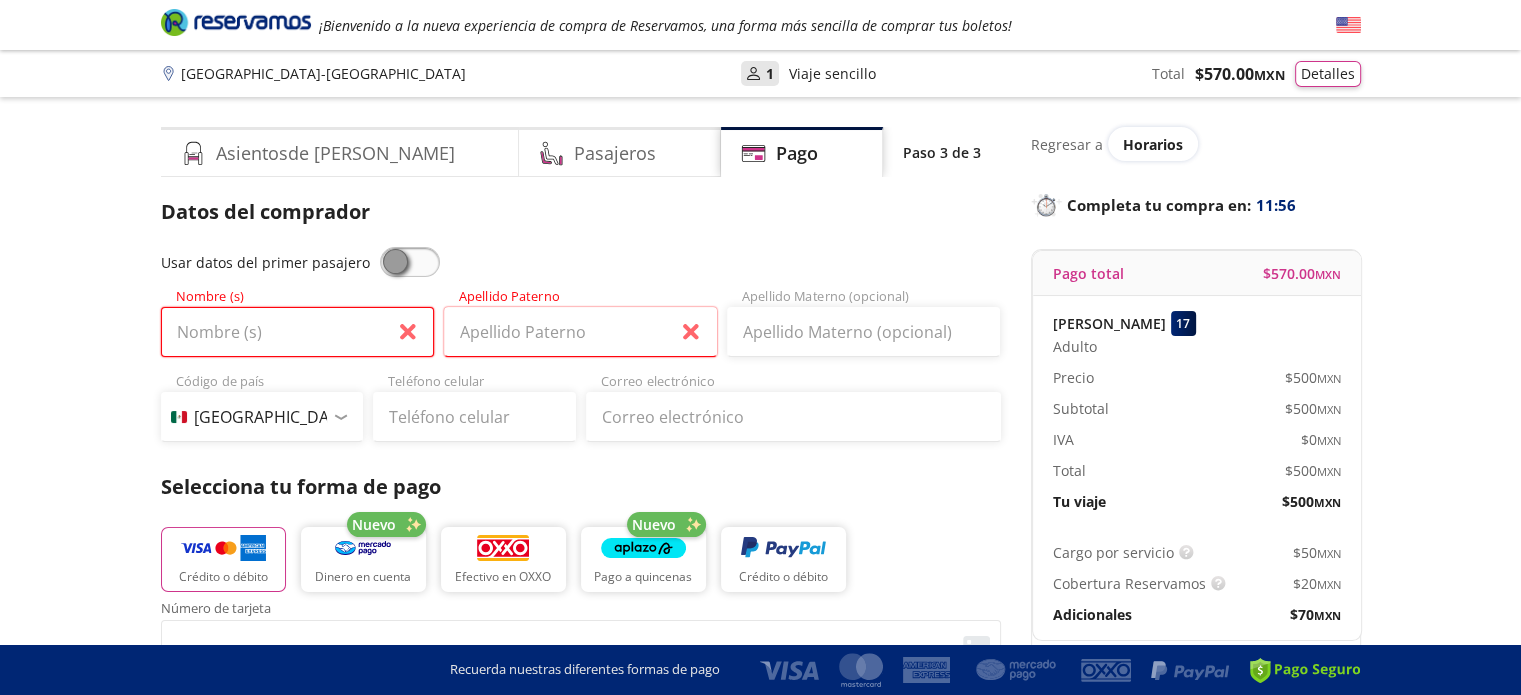 click on "Nombre (s)" at bounding box center (297, 332) 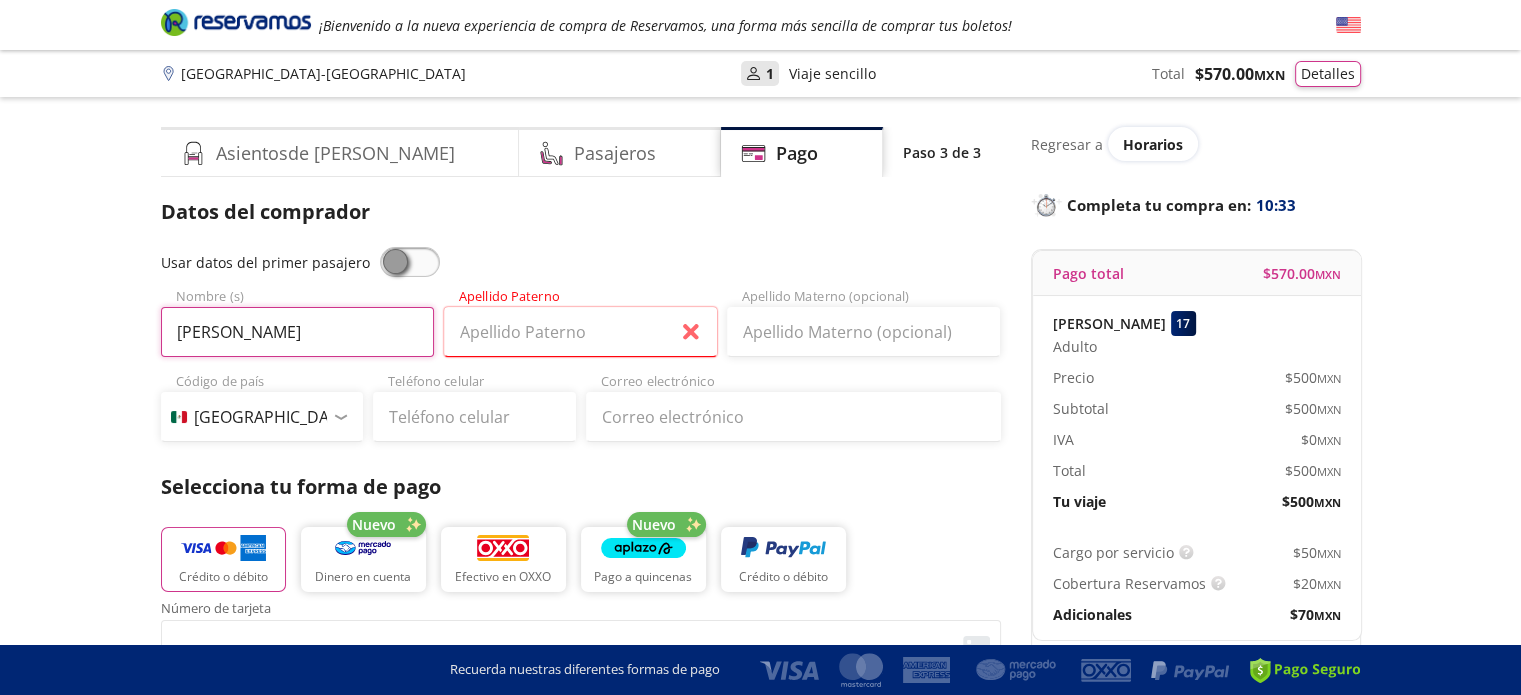 type on "[PERSON_NAME]" 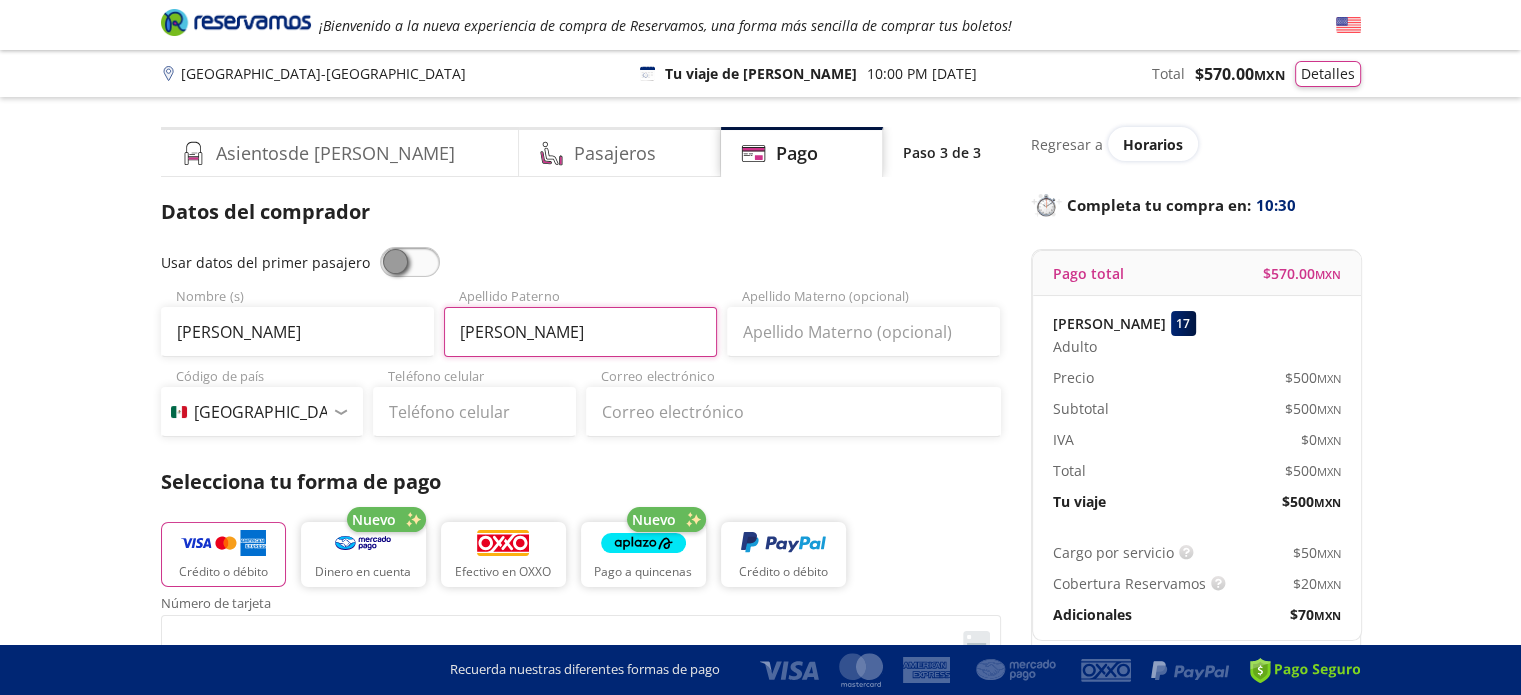 type on "[PERSON_NAME]" 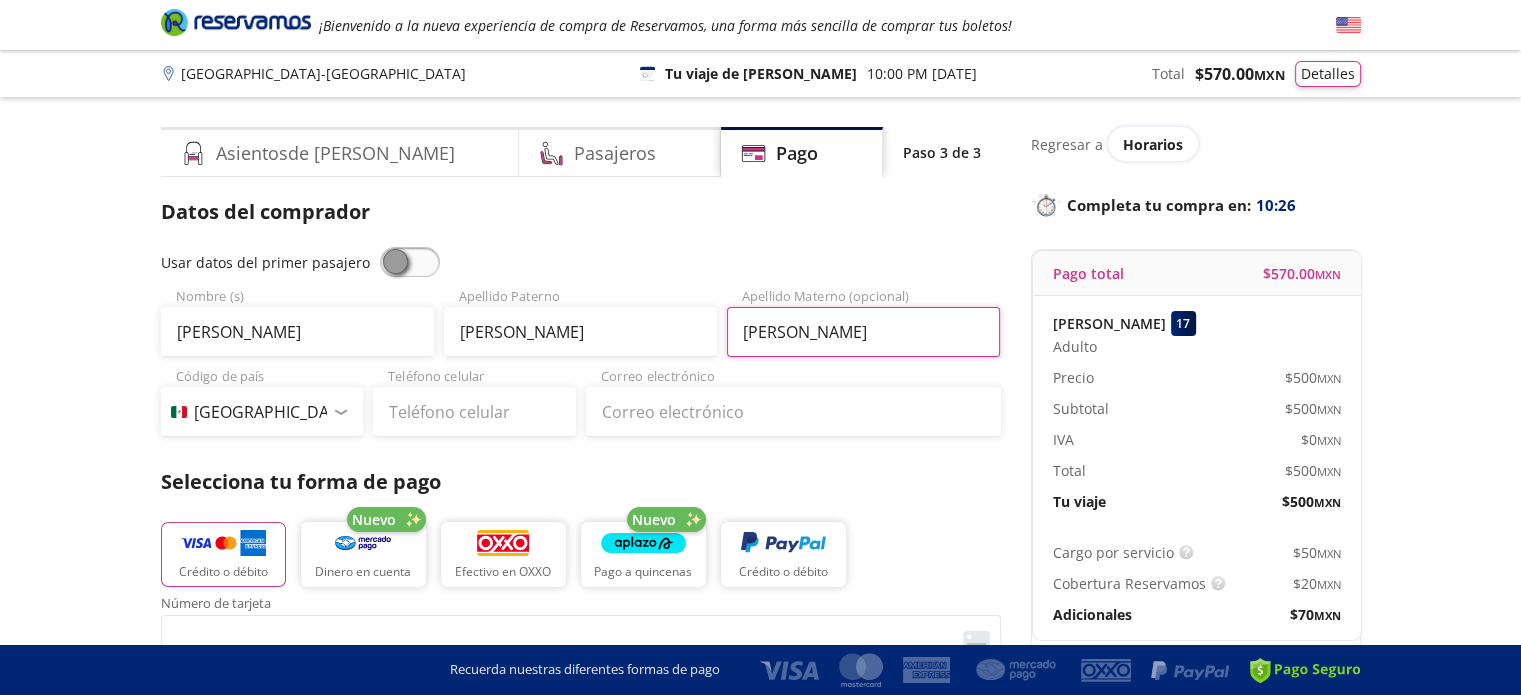 type on "[PERSON_NAME]" 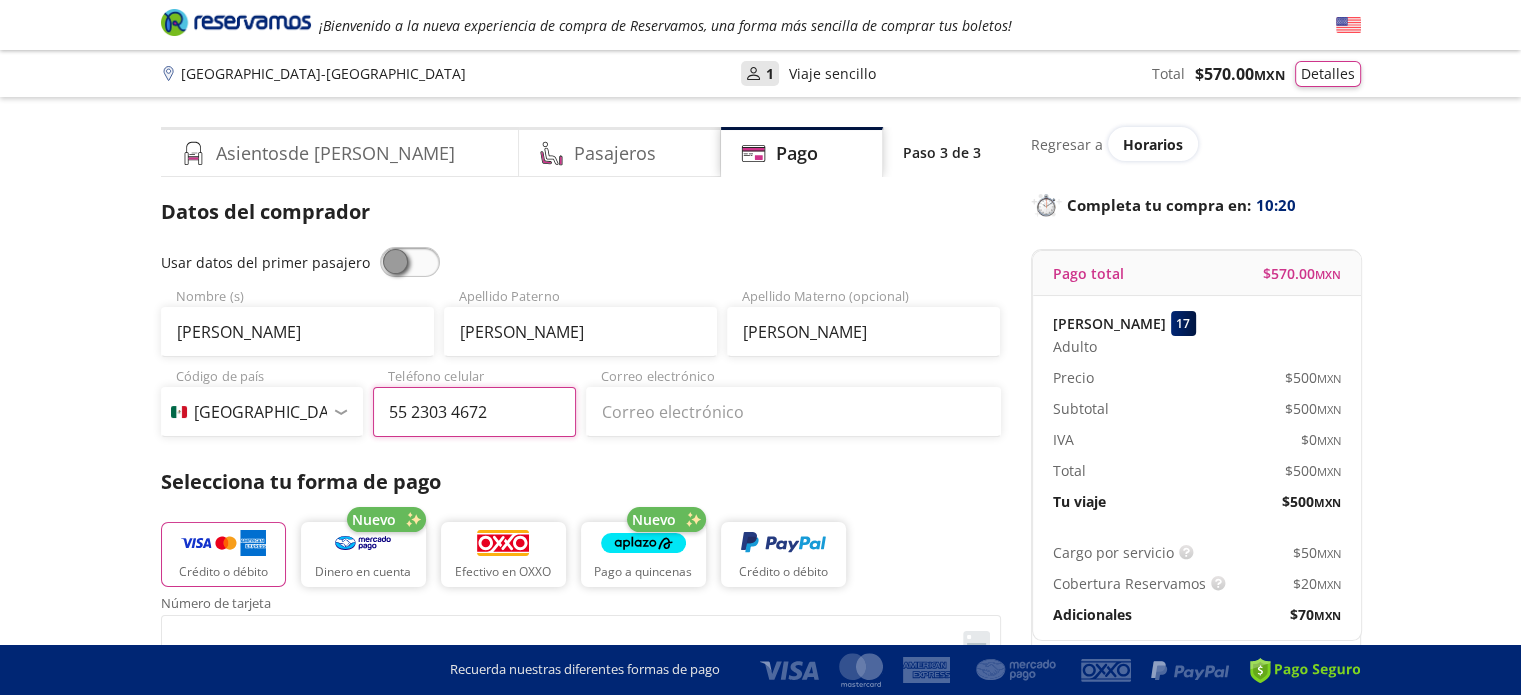 type on "55 2303 4672" 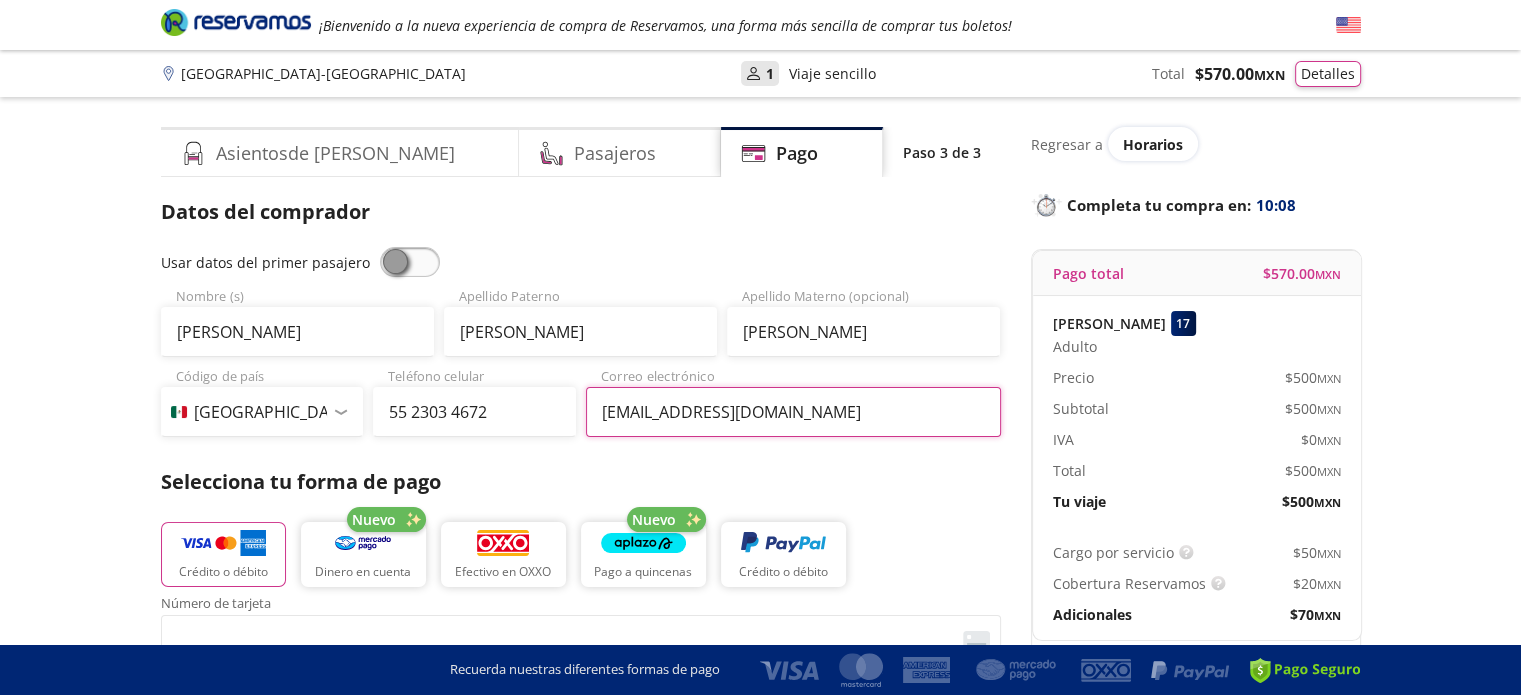 click on "[EMAIL_ADDRESS][DOMAIN_NAME]" at bounding box center (793, 412) 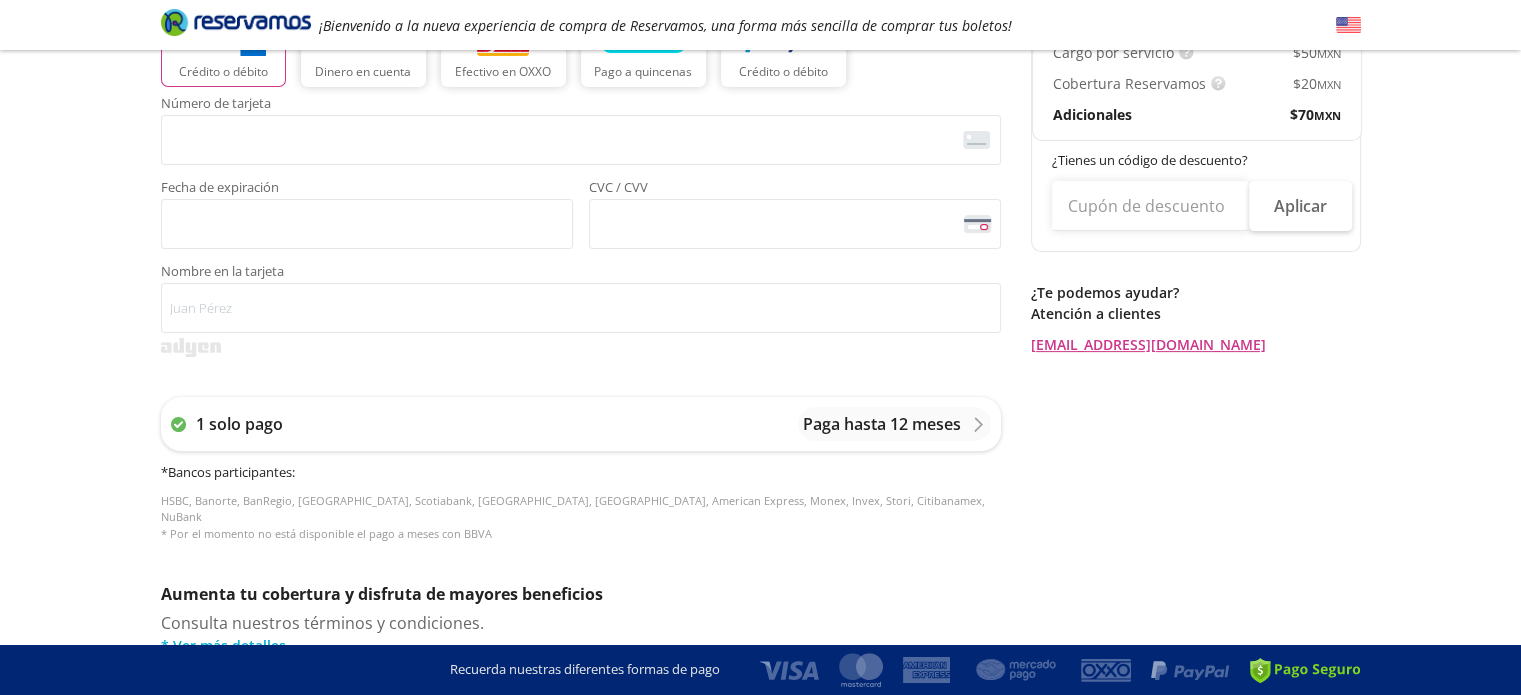 scroll, scrollTop: 200, scrollLeft: 0, axis: vertical 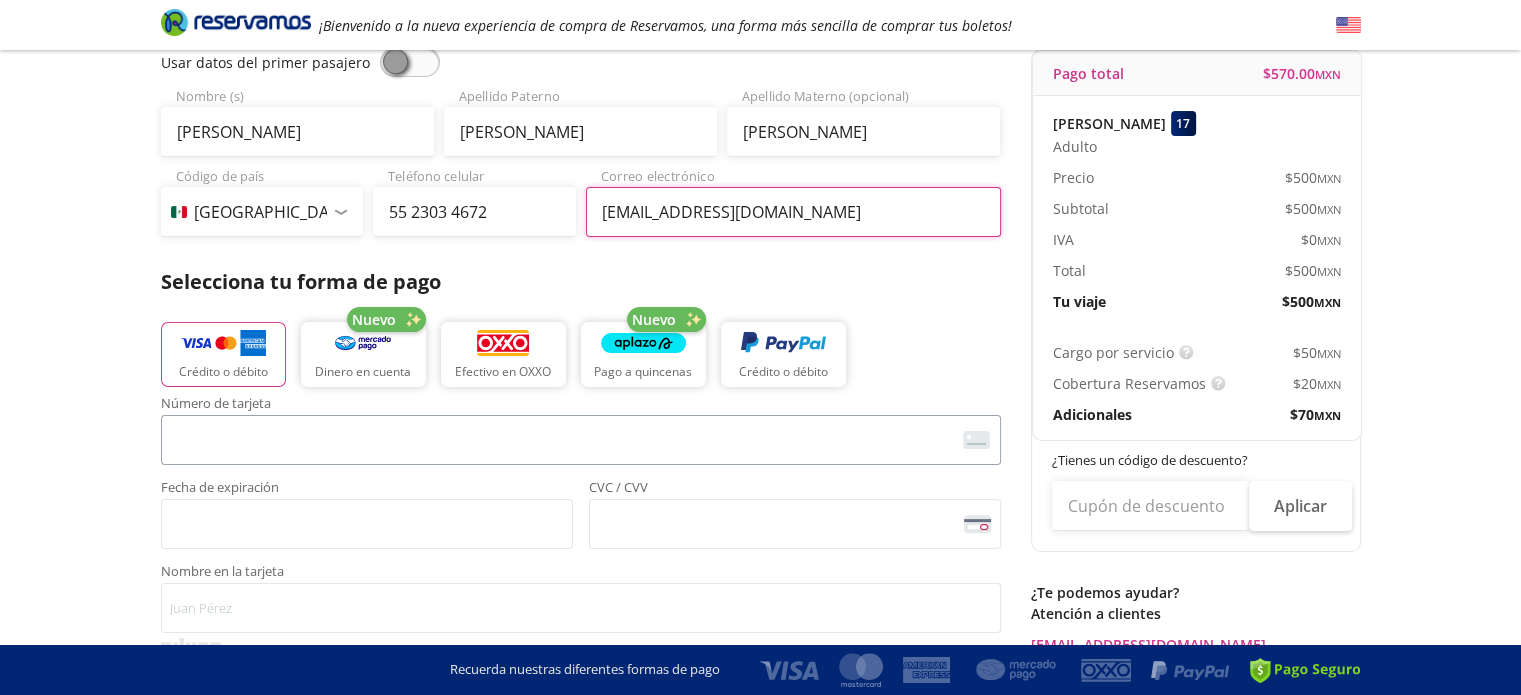 type on "[EMAIL_ADDRESS][DOMAIN_NAME]" 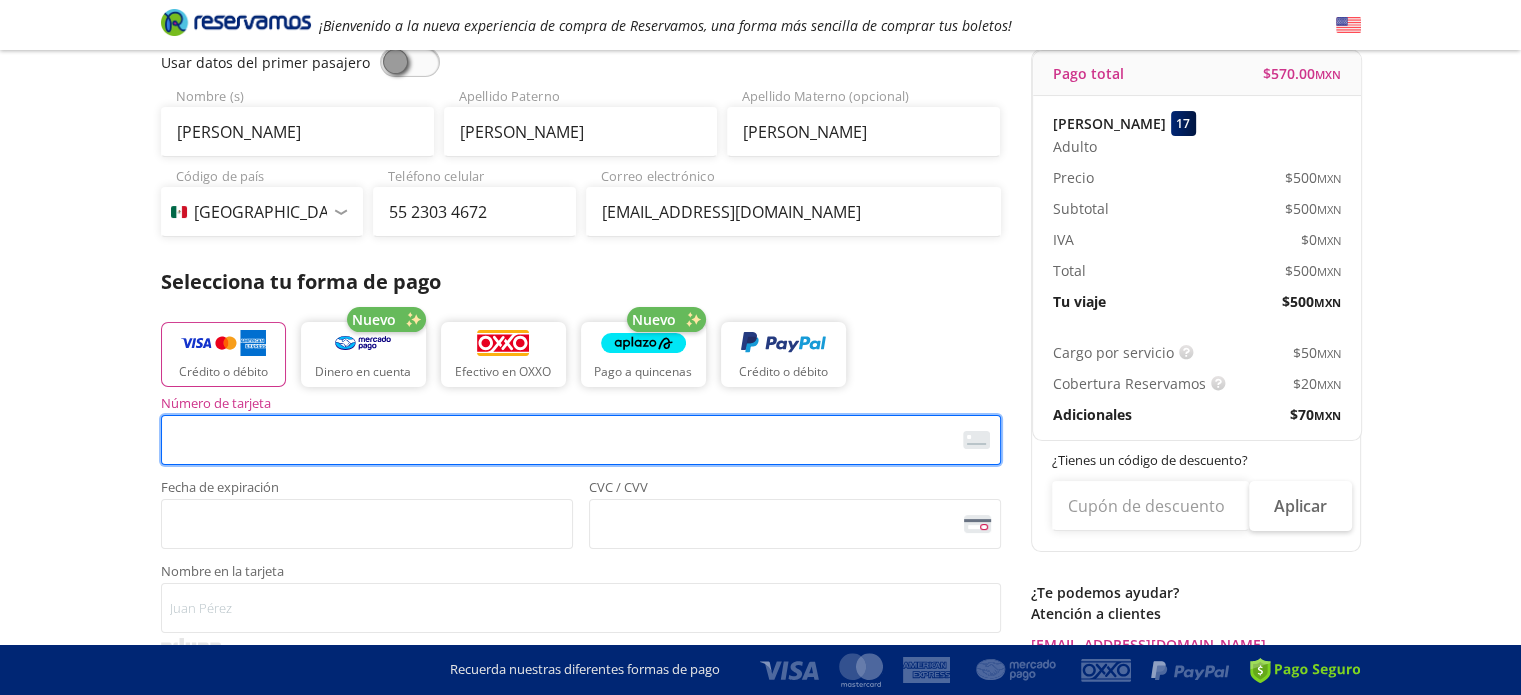 scroll, scrollTop: 400, scrollLeft: 0, axis: vertical 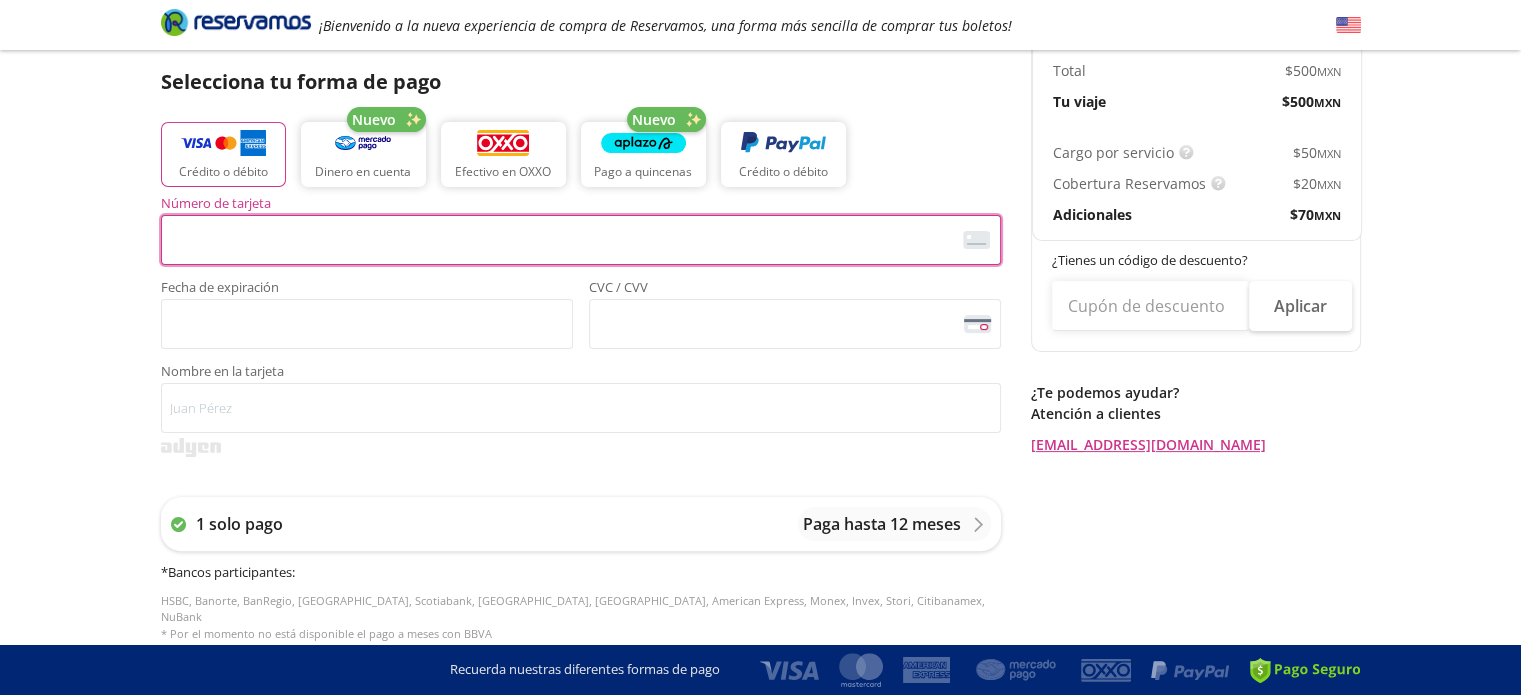 click on "Group 9 Created with Sketch. Pago [GEOGRAPHIC_DATA]  -  [GEOGRAPHIC_DATA] ¡Bienvenido a la nueva experiencia de compra de Reservamos, una forma más sencilla de comprar tus boletos! Completa tu compra en : 08:34 [GEOGRAPHIC_DATA]  -  [GEOGRAPHIC_DATA] 126 Tu viaje de ida 10:00 PM [DATE] Total $ 570.00  MXN Detalles Completa tu compra en : 08:34 Asientos  de [PERSON_NAME] Pago Paso 3 de 3 Servicios adicionales ¿Tienes un código de descuento? Aplicar Datos del comprador Usar datos del primer pasajero [PERSON_NAME] Nombre (s) [PERSON_NAME] Apellido [PERSON_NAME] Apellido Materno (opcional) Código de [GEOGRAPHIC_DATA] +1 [GEOGRAPHIC_DATA] +52 [GEOGRAPHIC_DATA] +57 [GEOGRAPHIC_DATA] +55 [GEOGRAPHIC_DATA] +93 [GEOGRAPHIC_DATA] +355 [GEOGRAPHIC_DATA] +49 [GEOGRAPHIC_DATA] +376 [GEOGRAPHIC_DATA] +244 [GEOGRAPHIC_DATA] +1 [GEOGRAPHIC_DATA] +1 [GEOGRAPHIC_DATA] +966 [GEOGRAPHIC_DATA] +213 [GEOGRAPHIC_DATA] +54 [GEOGRAPHIC_DATA] +374 [GEOGRAPHIC_DATA] +297 [GEOGRAPHIC_DATA] +61 [GEOGRAPHIC_DATA] +43 [GEOGRAPHIC_DATA] +994 [GEOGRAPHIC_DATA] +1 [GEOGRAPHIC_DATA] +880 [GEOGRAPHIC_DATA] +1 [GEOGRAPHIC_DATA] +973 [GEOGRAPHIC_DATA] +32 [GEOGRAPHIC_DATA] +501 [GEOGRAPHIC_DATA] +229 [GEOGRAPHIC_DATA] +1 [GEOGRAPHIC_DATA] +375 [GEOGRAPHIC_DATA] +95 [GEOGRAPHIC_DATA] +591 Botsuana +267 [GEOGRAPHIC_DATA] +53" at bounding box center [760, 408] 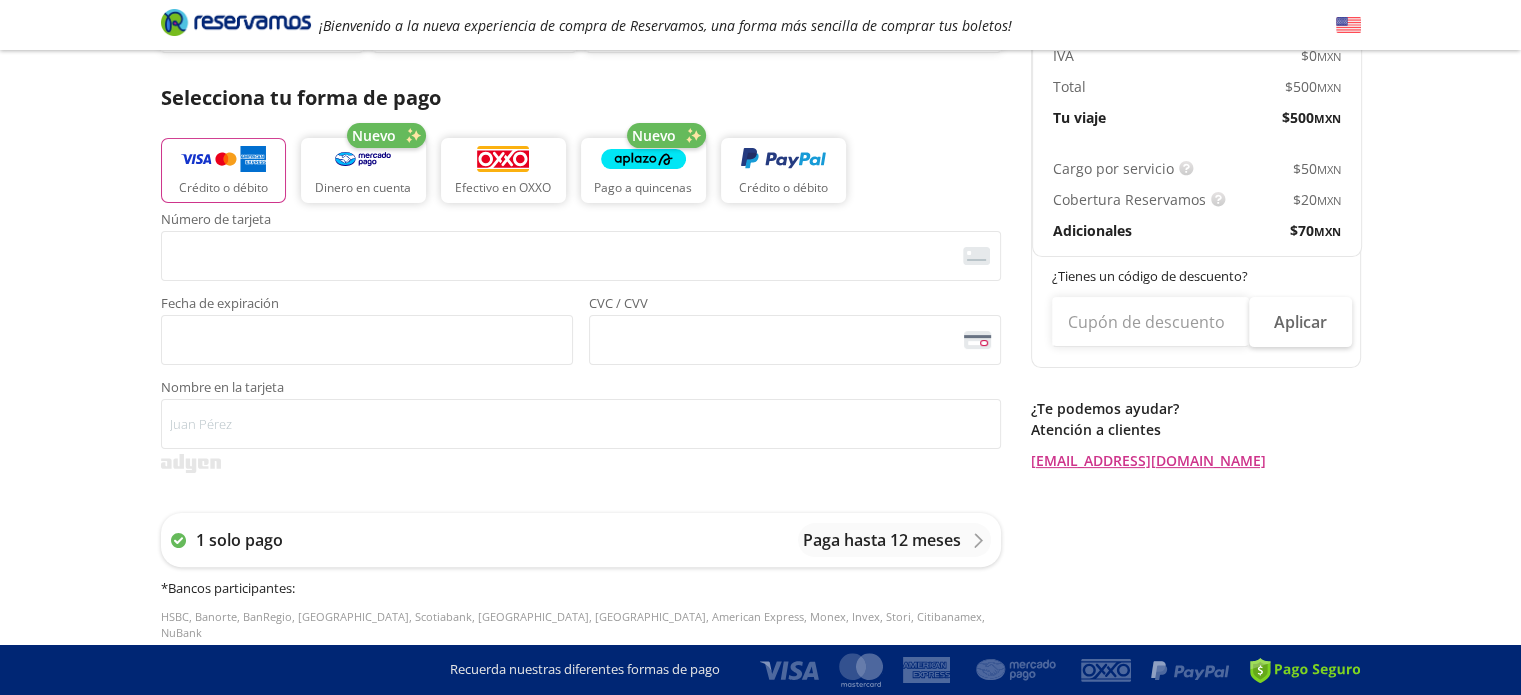 scroll, scrollTop: 400, scrollLeft: 0, axis: vertical 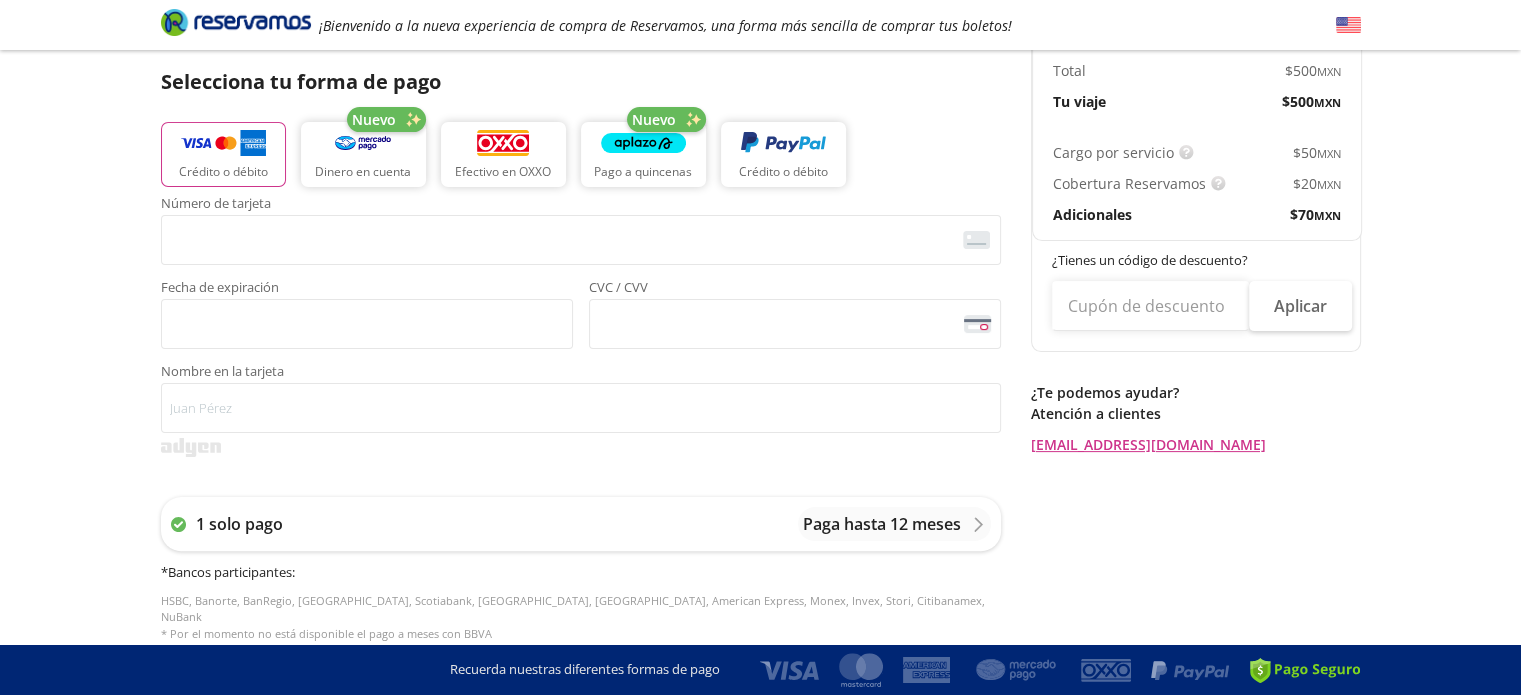 click on "Group 9 Created with Sketch. Pago [GEOGRAPHIC_DATA]  -  [GEOGRAPHIC_DATA] ¡Bienvenido a la nueva experiencia de compra de Reservamos, una forma más sencilla de comprar tus boletos! Completa tu compra en : 03:46 [GEOGRAPHIC_DATA]  -  [GEOGRAPHIC_DATA] User 1 Viaje sencillo Total $ 570.00  MXN Detalles Completa tu compra en : 03:46 Asientos  de [PERSON_NAME] Pago Paso 3 de 3 Servicios adicionales ¿Tienes un código de descuento? Aplicar Datos del comprador Usar datos del primer pasajero [PERSON_NAME] Nombre (s) [PERSON_NAME] Apellido [PERSON_NAME] Apellido Materno (opcional) Código de [GEOGRAPHIC_DATA] +1 [GEOGRAPHIC_DATA] +52 [GEOGRAPHIC_DATA] +57 [GEOGRAPHIC_DATA] +55 [GEOGRAPHIC_DATA] +93 [GEOGRAPHIC_DATA] +355 [GEOGRAPHIC_DATA] +49 [GEOGRAPHIC_DATA] +376 [GEOGRAPHIC_DATA] +244 [GEOGRAPHIC_DATA] +1 [GEOGRAPHIC_DATA] +1 [GEOGRAPHIC_DATA] +966 [GEOGRAPHIC_DATA] +213 [GEOGRAPHIC_DATA] +54 [GEOGRAPHIC_DATA] +374 [GEOGRAPHIC_DATA] +297 [GEOGRAPHIC_DATA] +61 [GEOGRAPHIC_DATA] +43 [GEOGRAPHIC_DATA] +994 [GEOGRAPHIC_DATA] +1 [GEOGRAPHIC_DATA] +880 [GEOGRAPHIC_DATA] +1 [GEOGRAPHIC_DATA] +973 [GEOGRAPHIC_DATA] +32 [GEOGRAPHIC_DATA] +501 [GEOGRAPHIC_DATA] +229 [GEOGRAPHIC_DATA] +1 [GEOGRAPHIC_DATA] +375 [GEOGRAPHIC_DATA] +95 [GEOGRAPHIC_DATA] +591 [GEOGRAPHIC_DATA] +387 Brunéi +673" at bounding box center [760, 408] 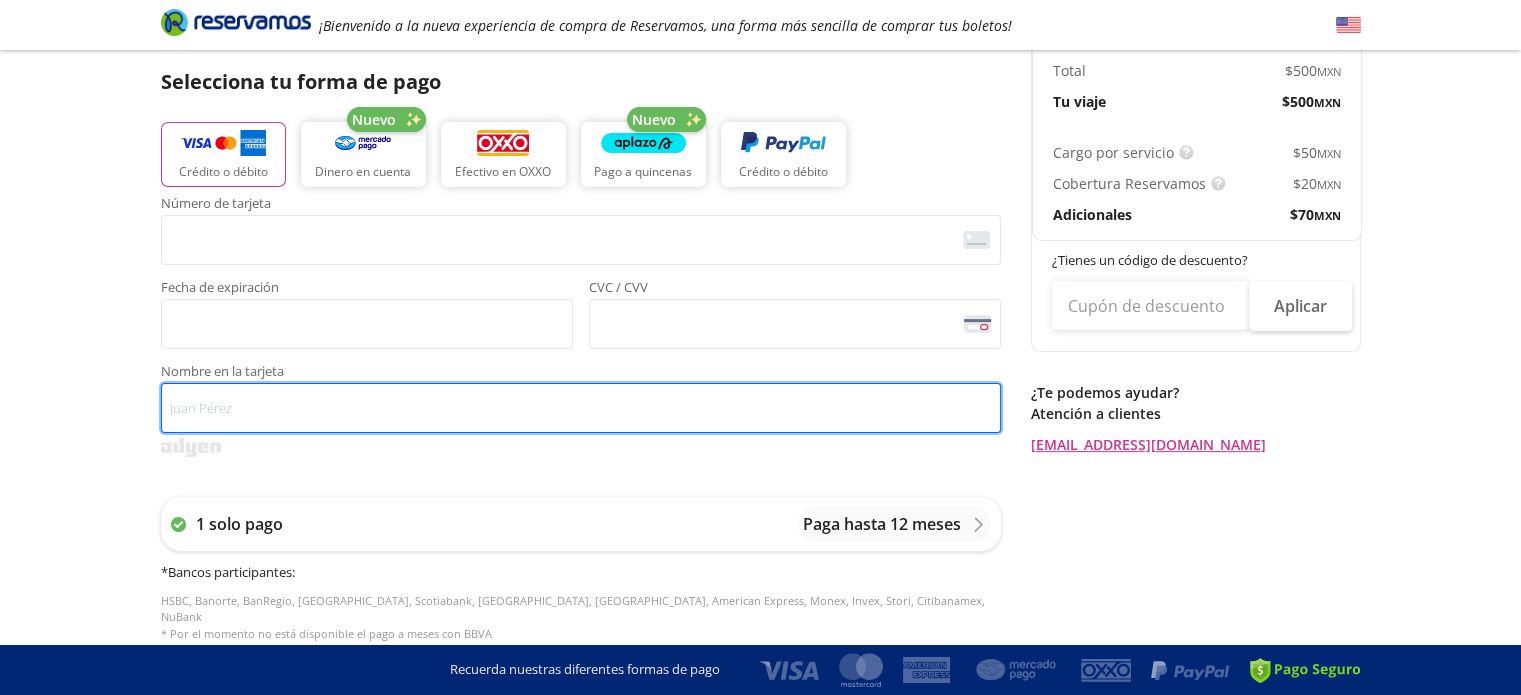 click on "Nombre en la tarjeta" at bounding box center [581, 408] 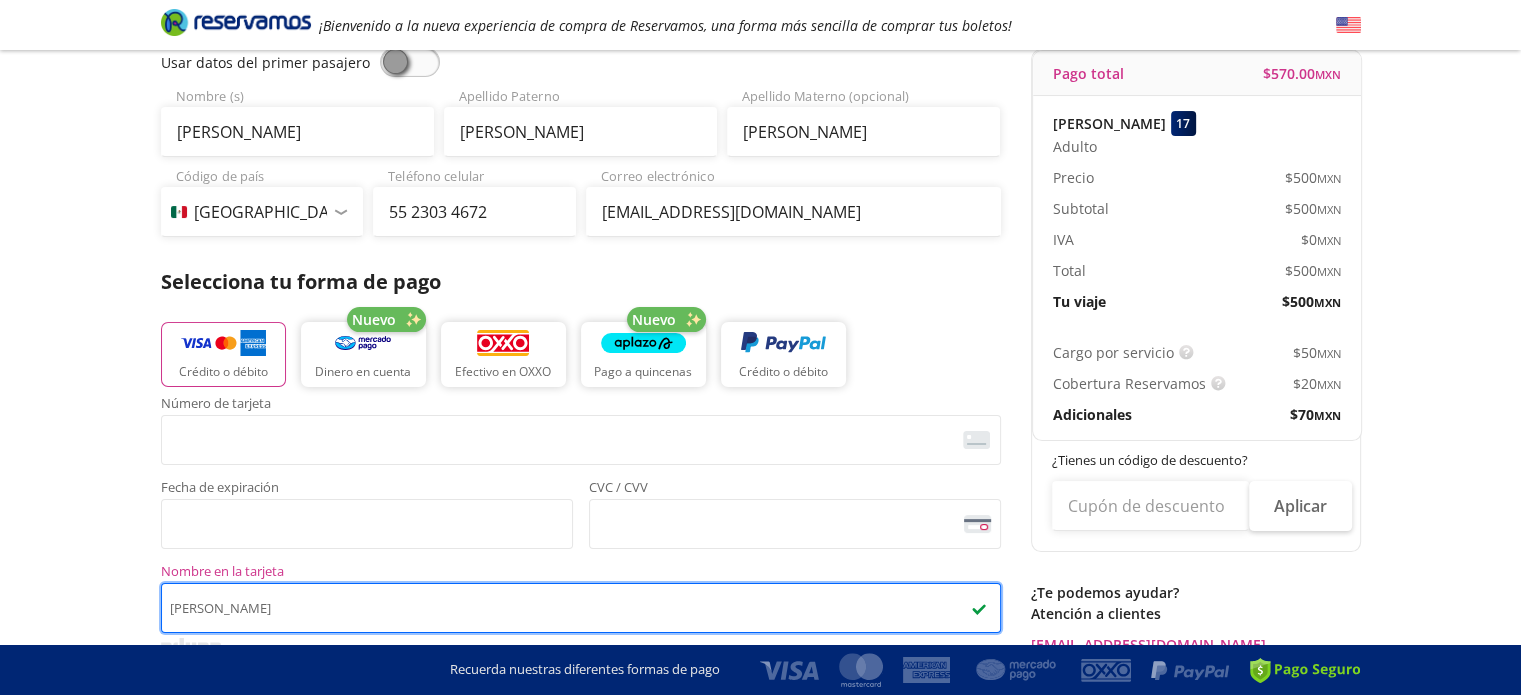 scroll, scrollTop: 0, scrollLeft: 0, axis: both 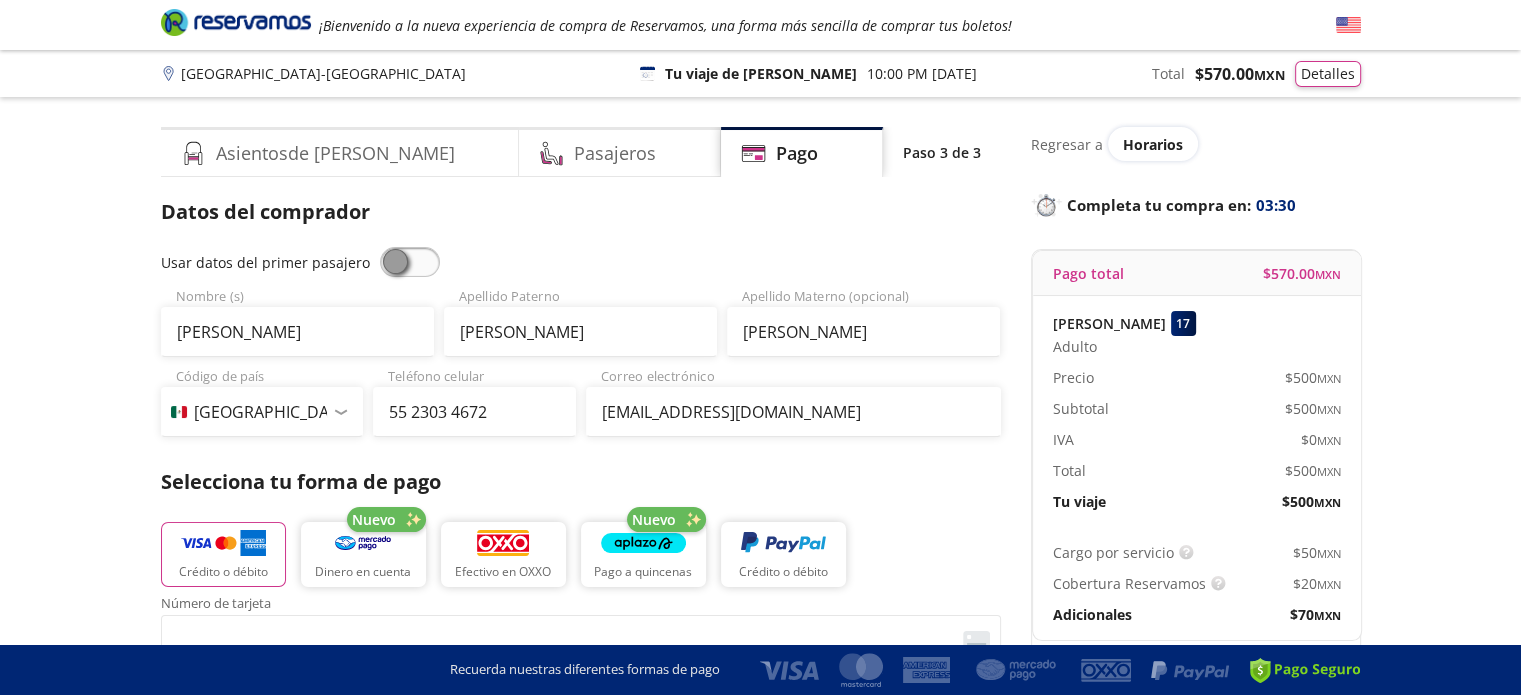 type on "[PERSON_NAME]" 